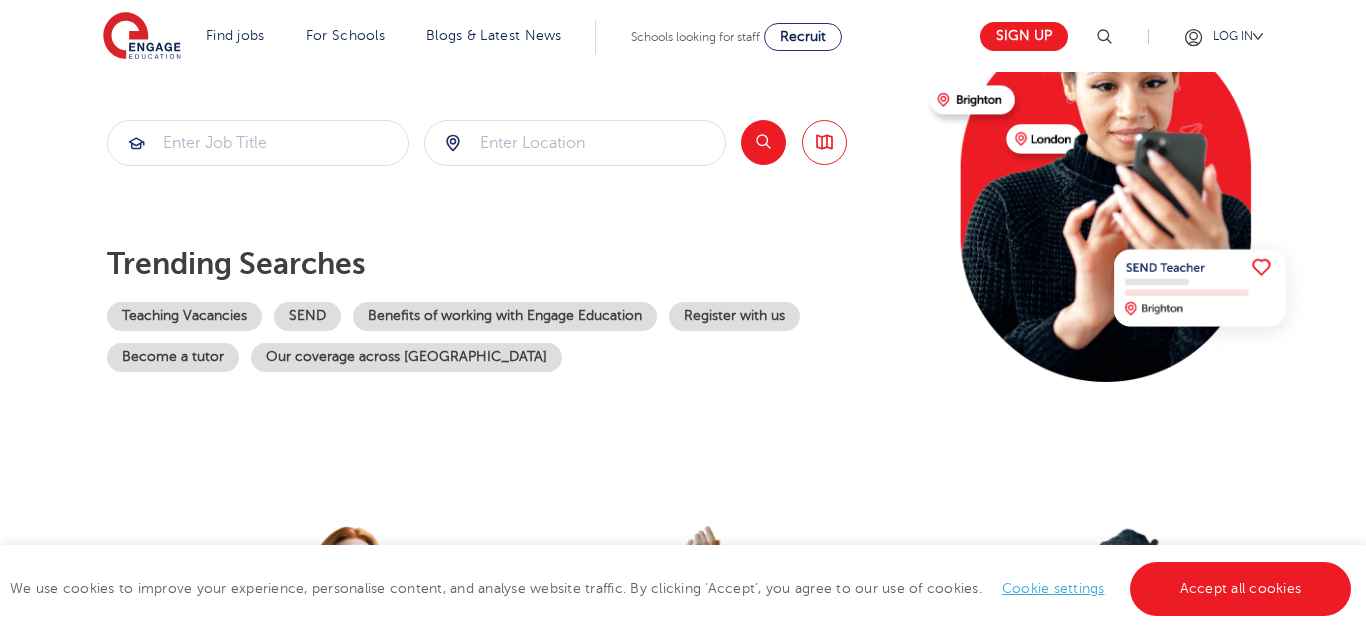 scroll, scrollTop: 360, scrollLeft: 0, axis: vertical 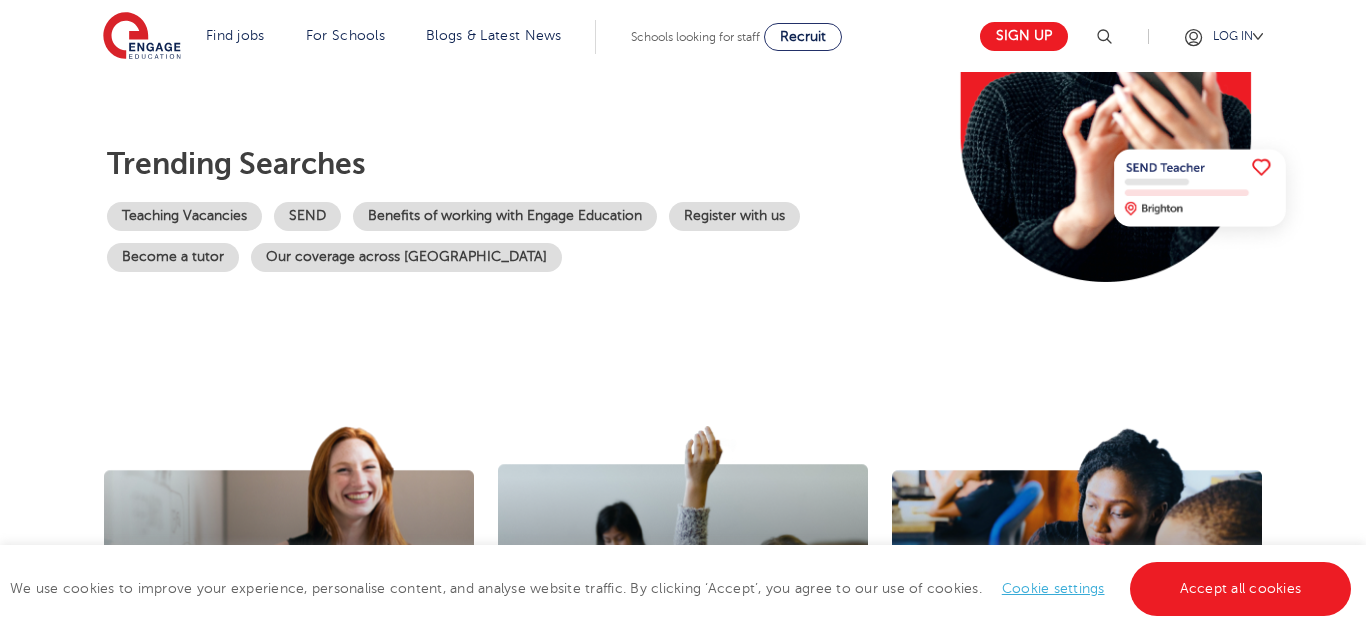 click on "Trending searches
Teaching Vacancies SEND Benefits of working with Engage Education Register with us  Become a tutor  Our coverage across England" at bounding box center [510, 209] 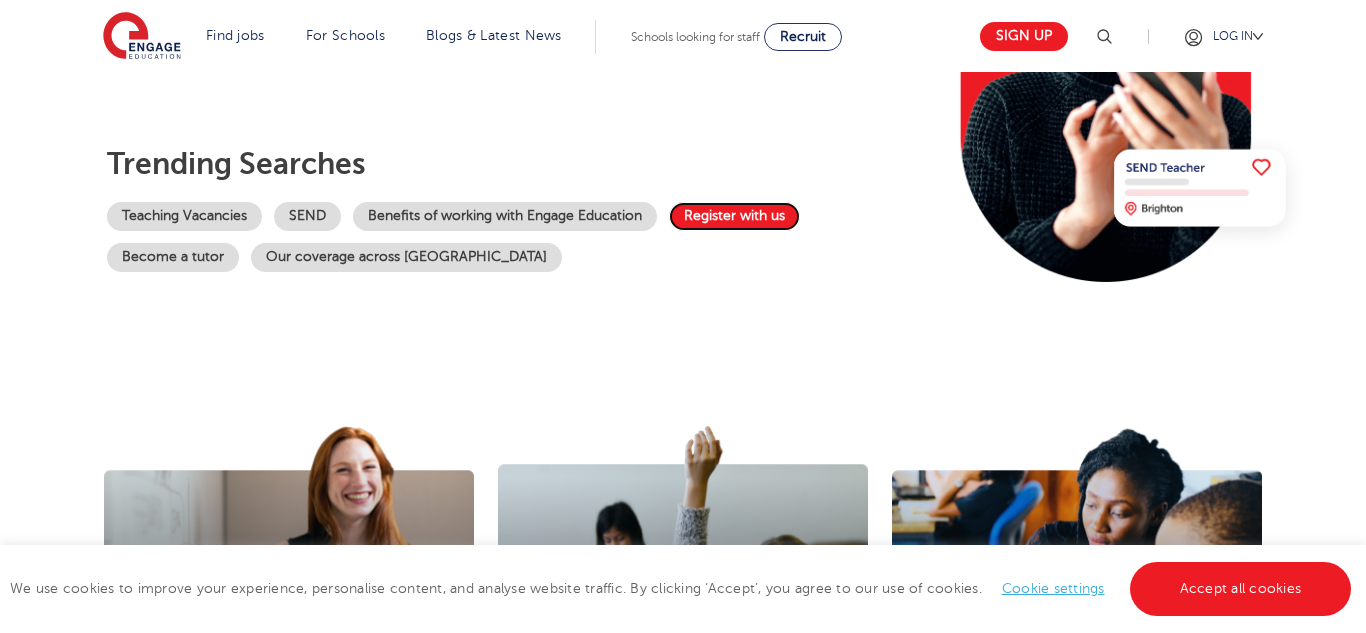 click on "Register with us" at bounding box center (734, 216) 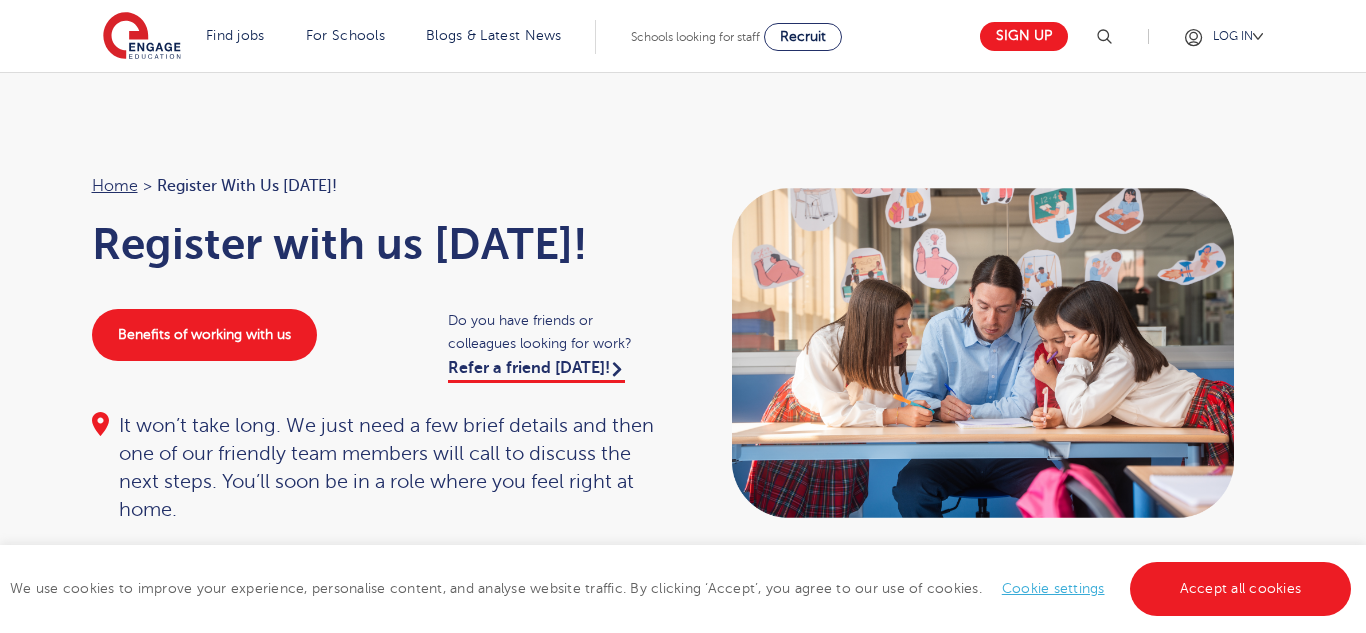 scroll, scrollTop: 0, scrollLeft: 0, axis: both 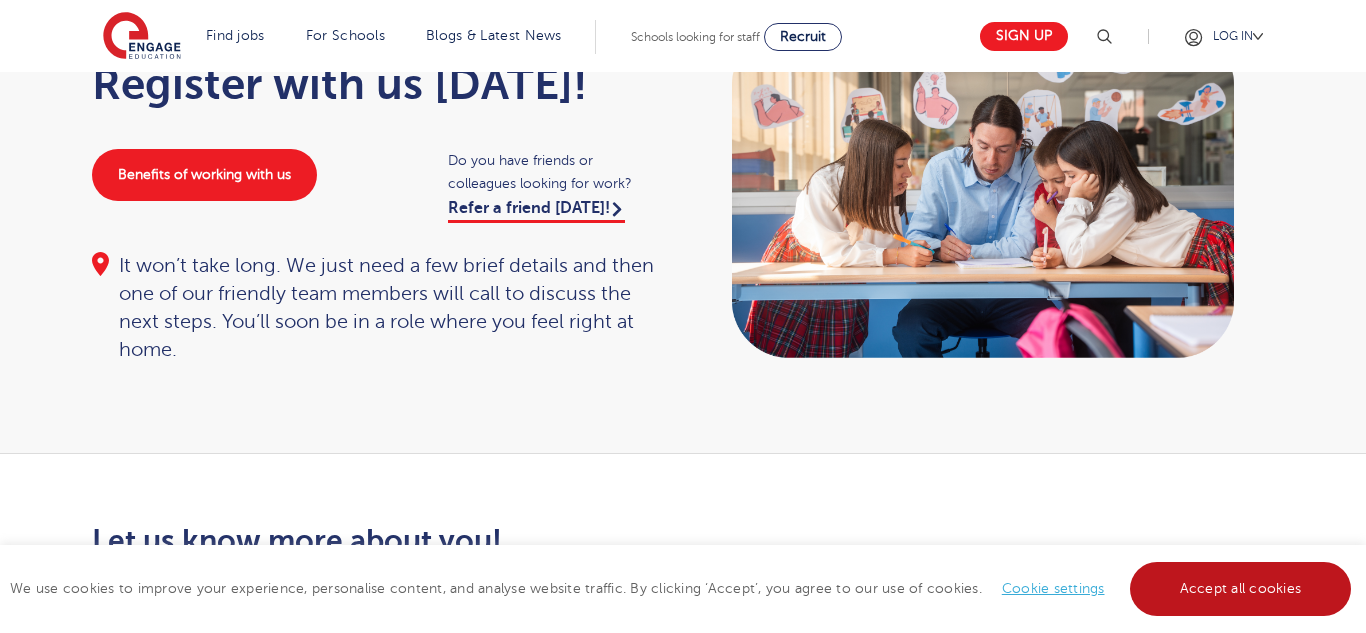 click on "Accept all cookies" at bounding box center (1241, 589) 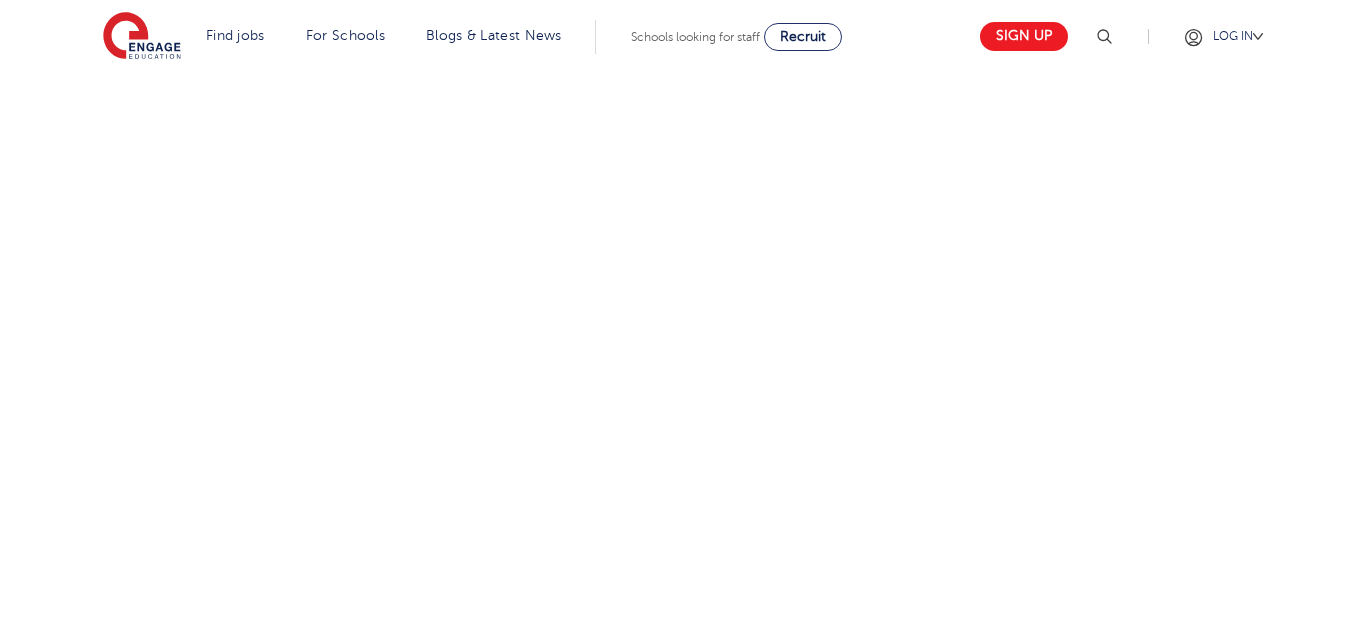 scroll, scrollTop: 866, scrollLeft: 0, axis: vertical 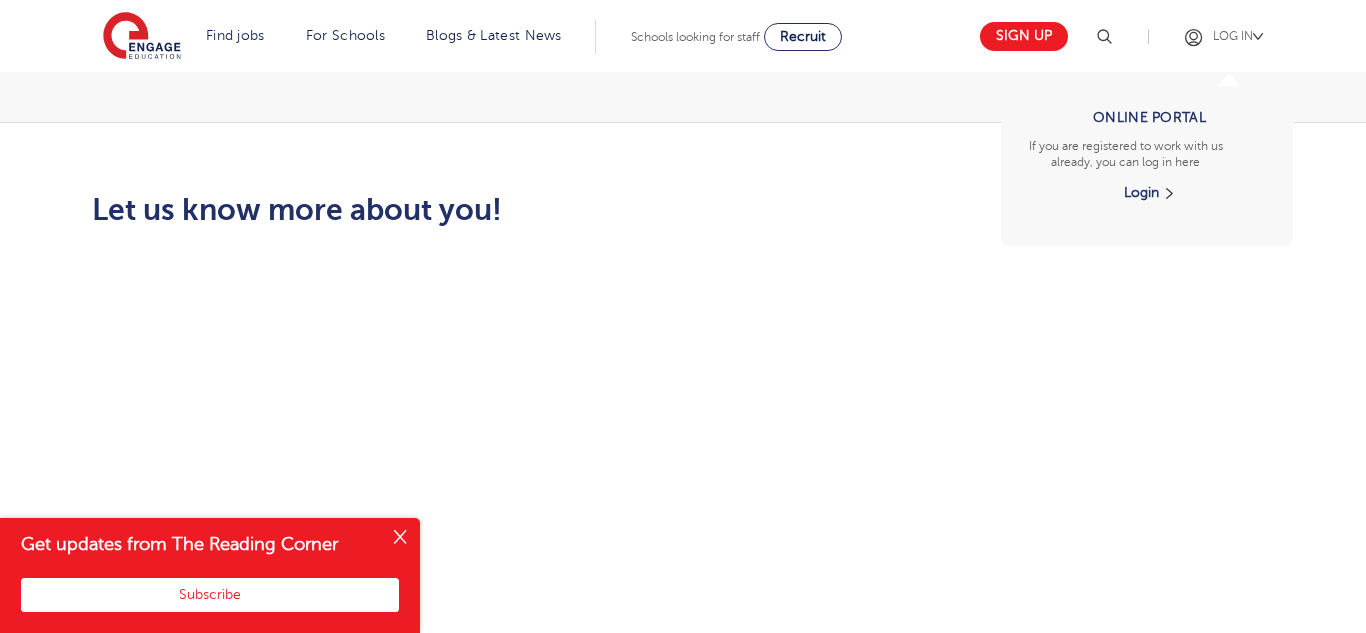 click on "LOG IN
Online Portal
If you are registered to work with us
already, you can log in here
Login" at bounding box center (1235, 36) 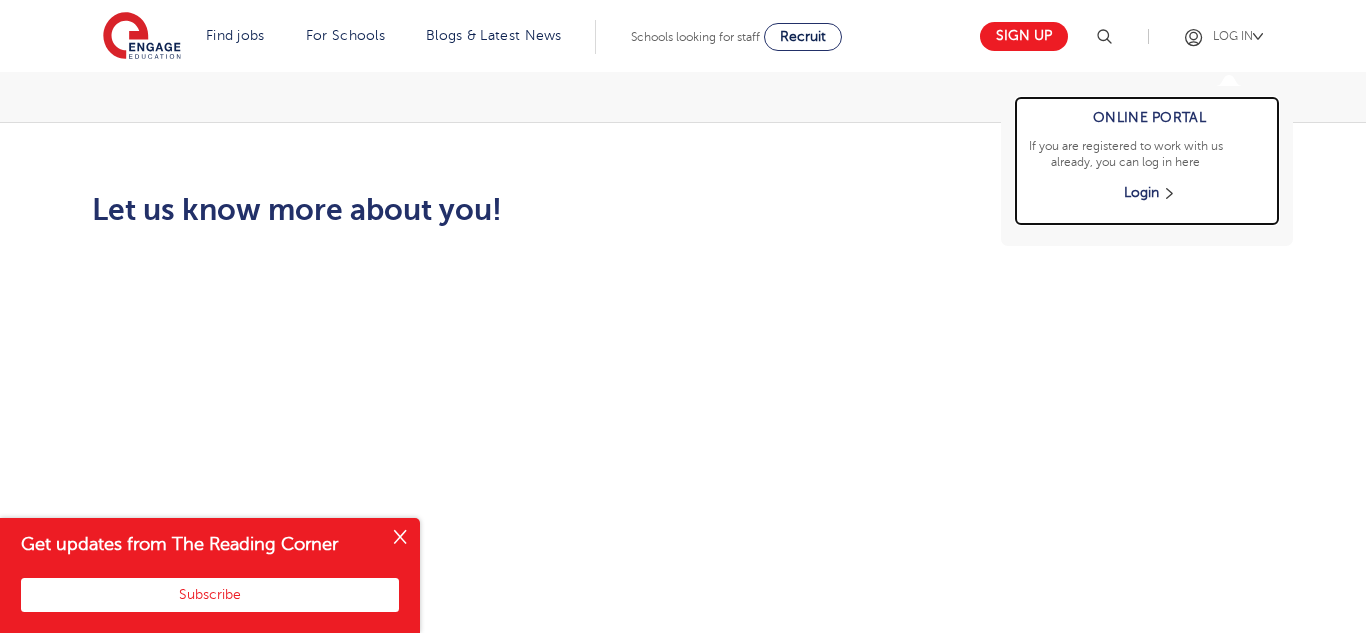 click on "If you are registered to work with us
already, you can log in here" at bounding box center [1149, 154] 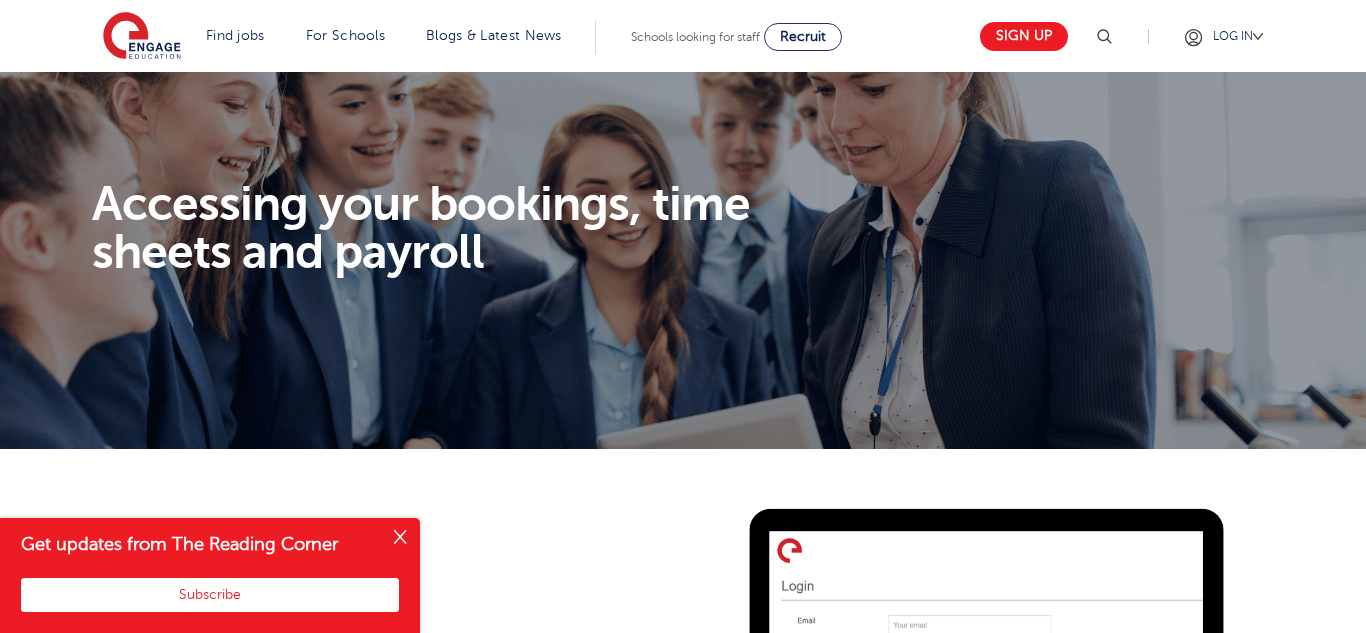 scroll, scrollTop: 0, scrollLeft: 0, axis: both 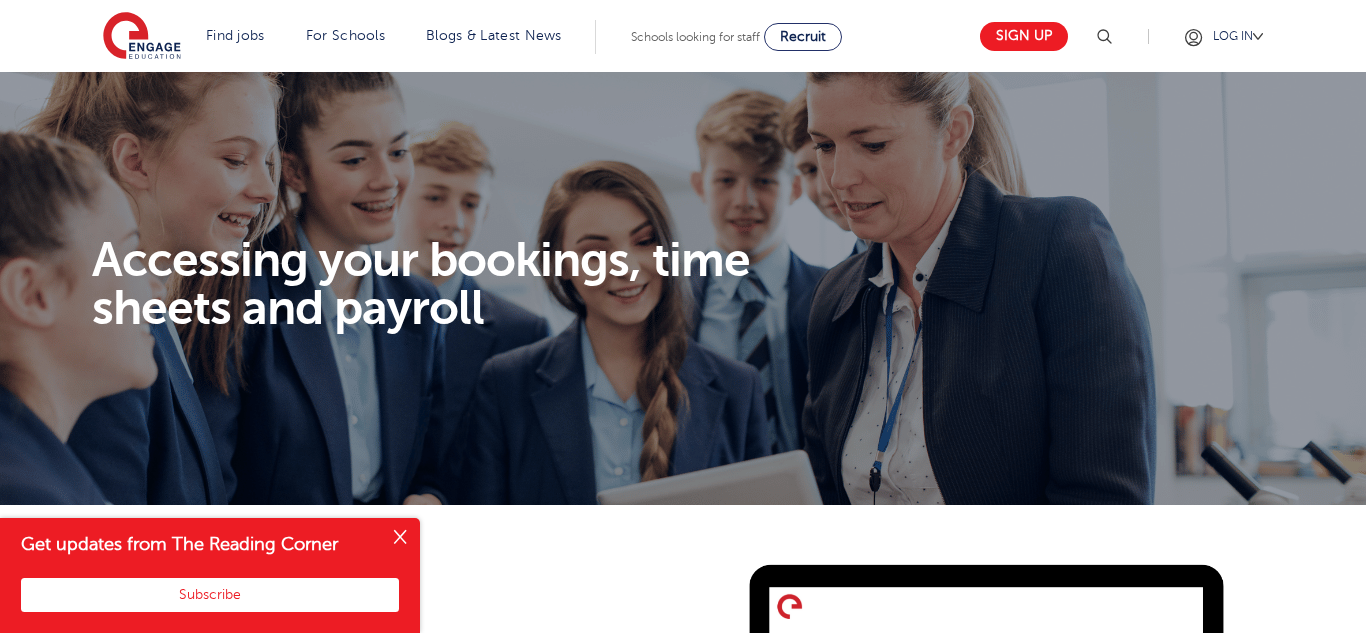 click at bounding box center [400, 538] 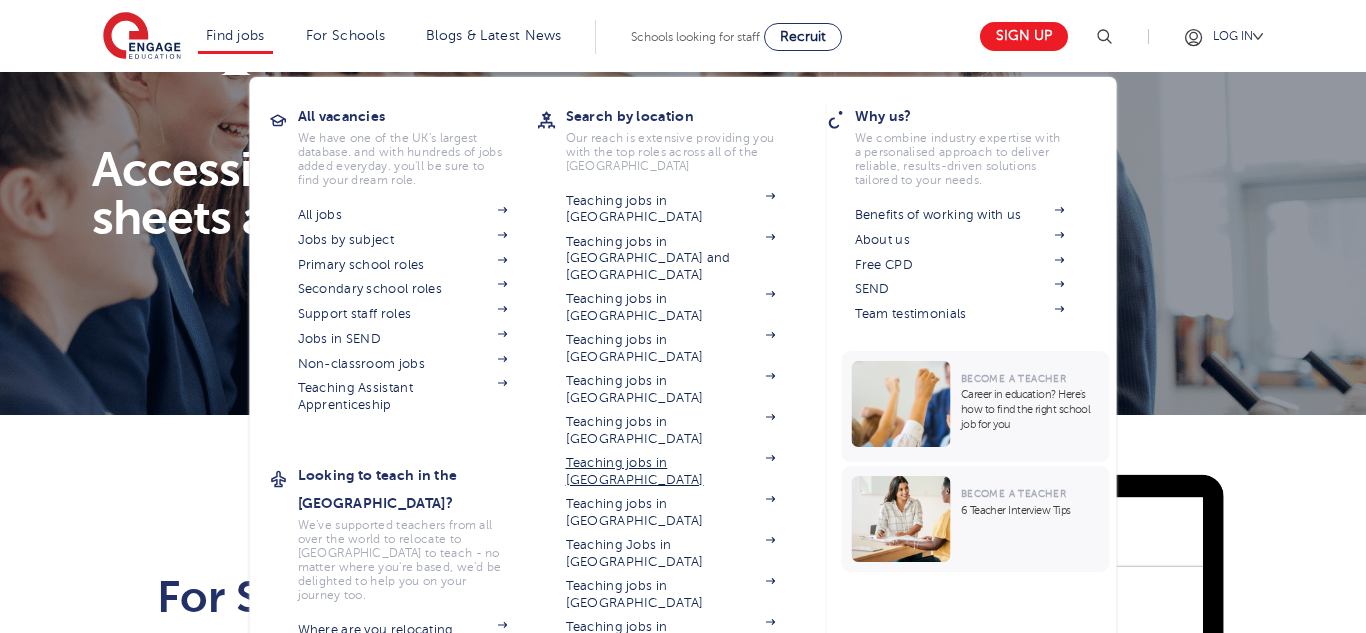 scroll, scrollTop: 120, scrollLeft: 0, axis: vertical 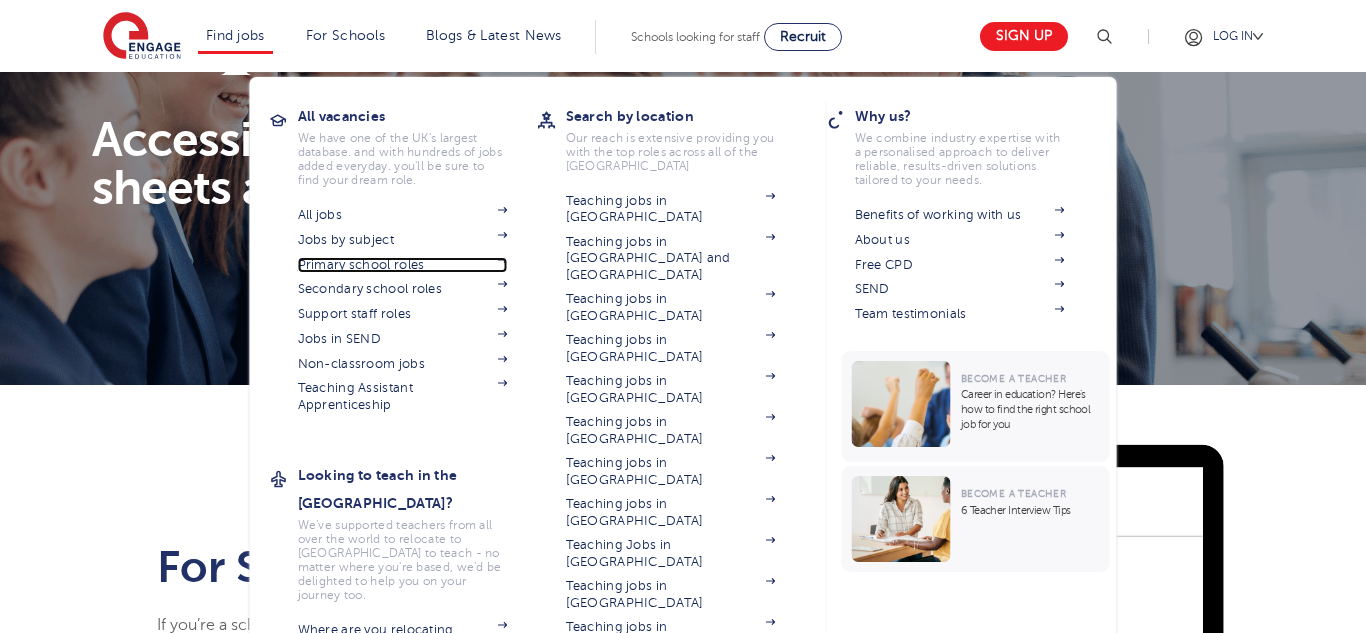 click on "Primary school roles" at bounding box center (403, 265) 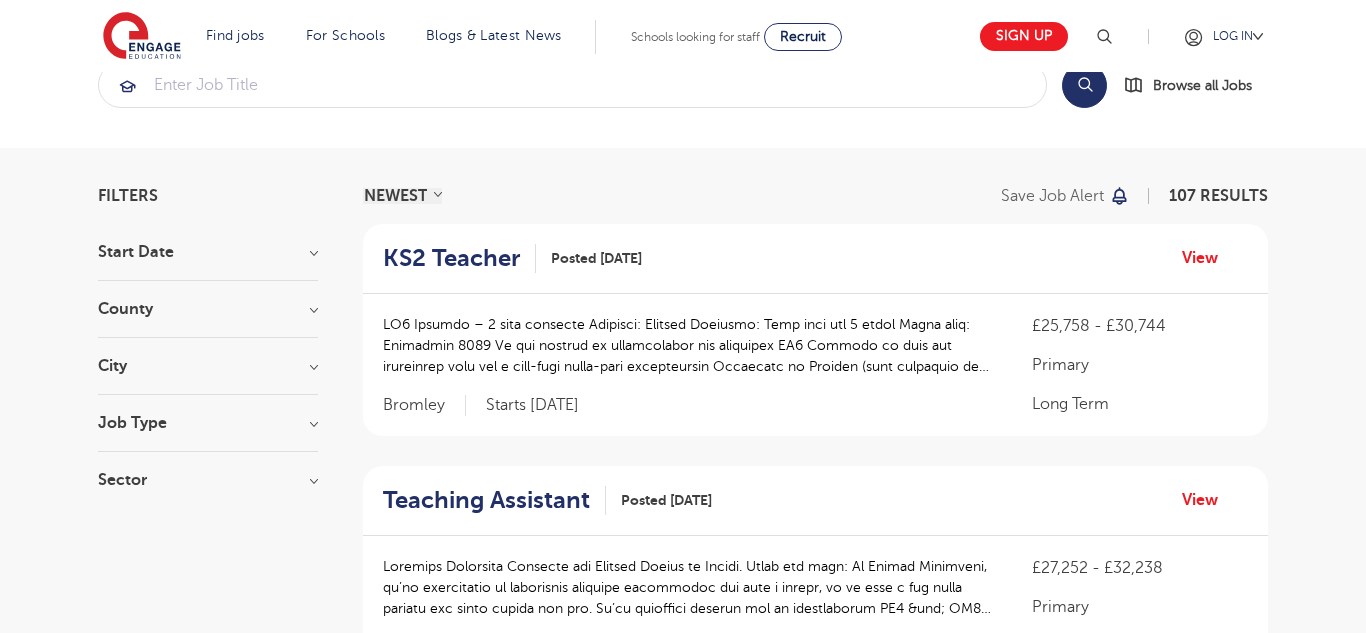 scroll, scrollTop: 40, scrollLeft: 0, axis: vertical 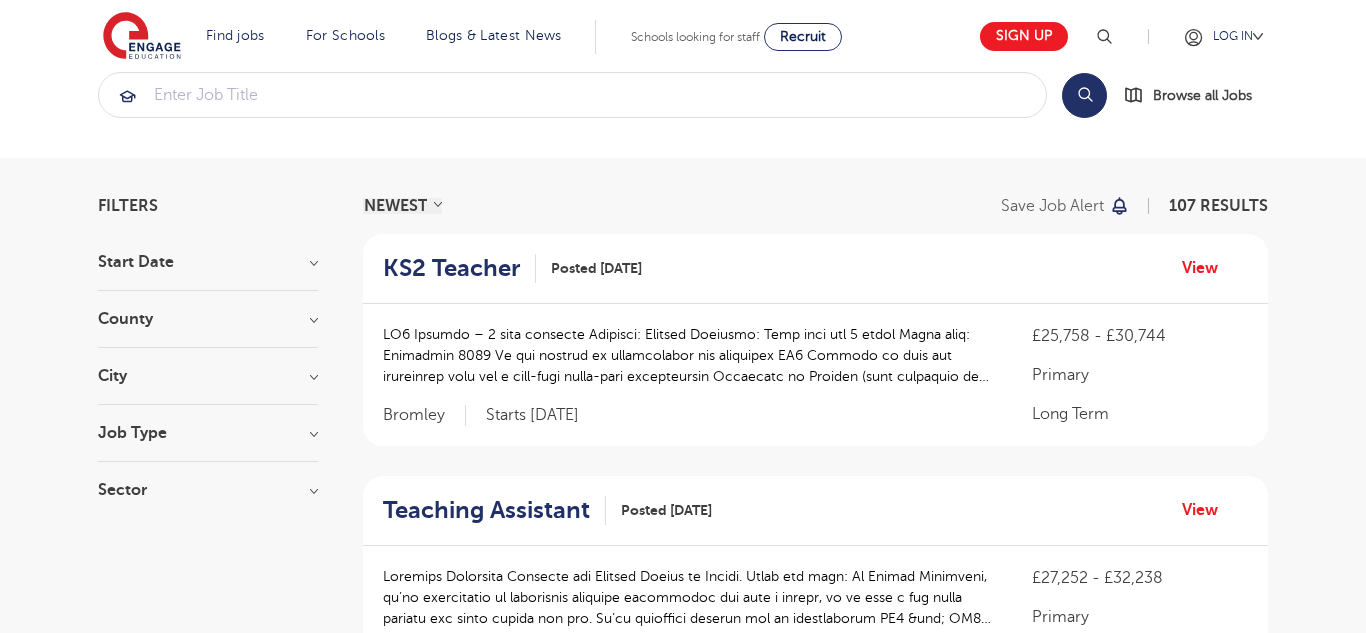 click on "City" at bounding box center [208, 376] 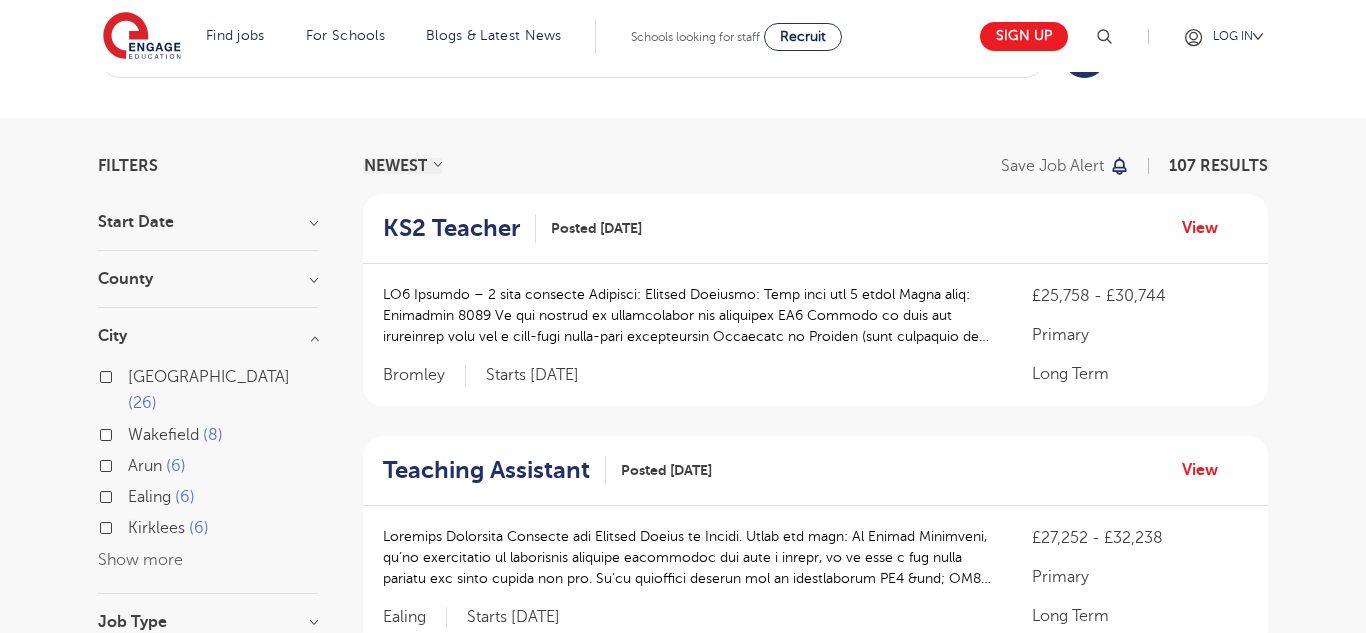 scroll, scrollTop: 160, scrollLeft: 0, axis: vertical 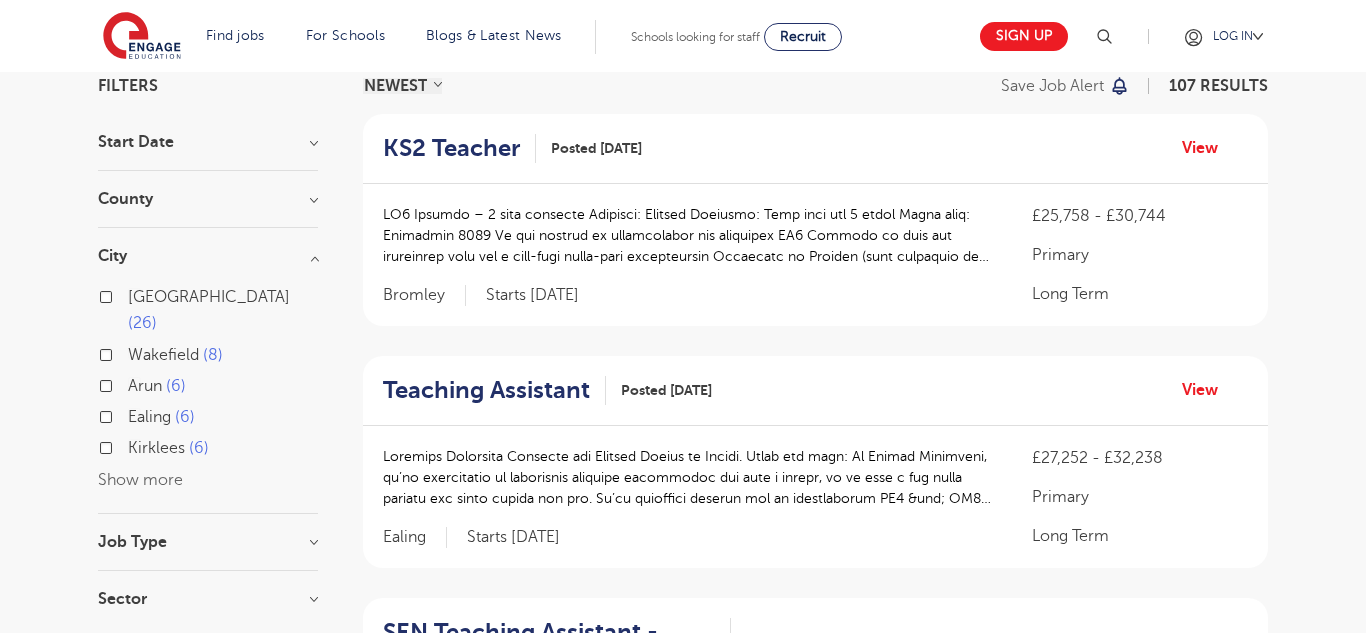 click on "Show more" at bounding box center (140, 480) 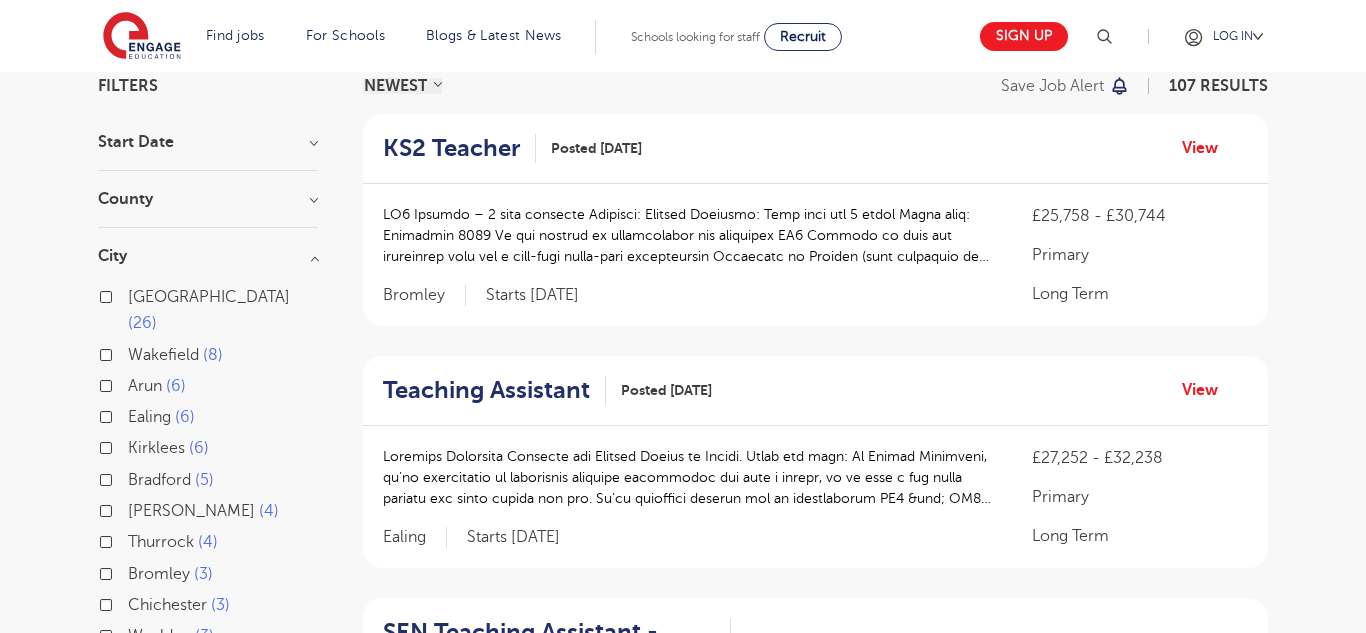 type 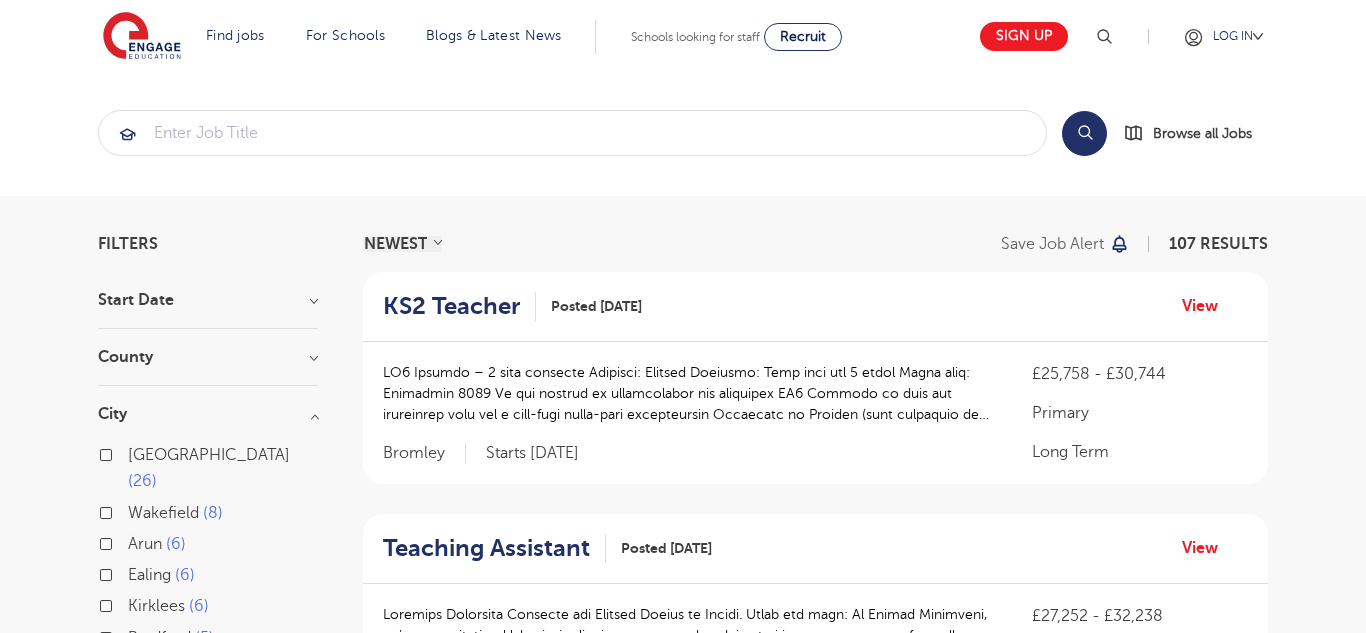 scroll, scrollTop: 0, scrollLeft: 0, axis: both 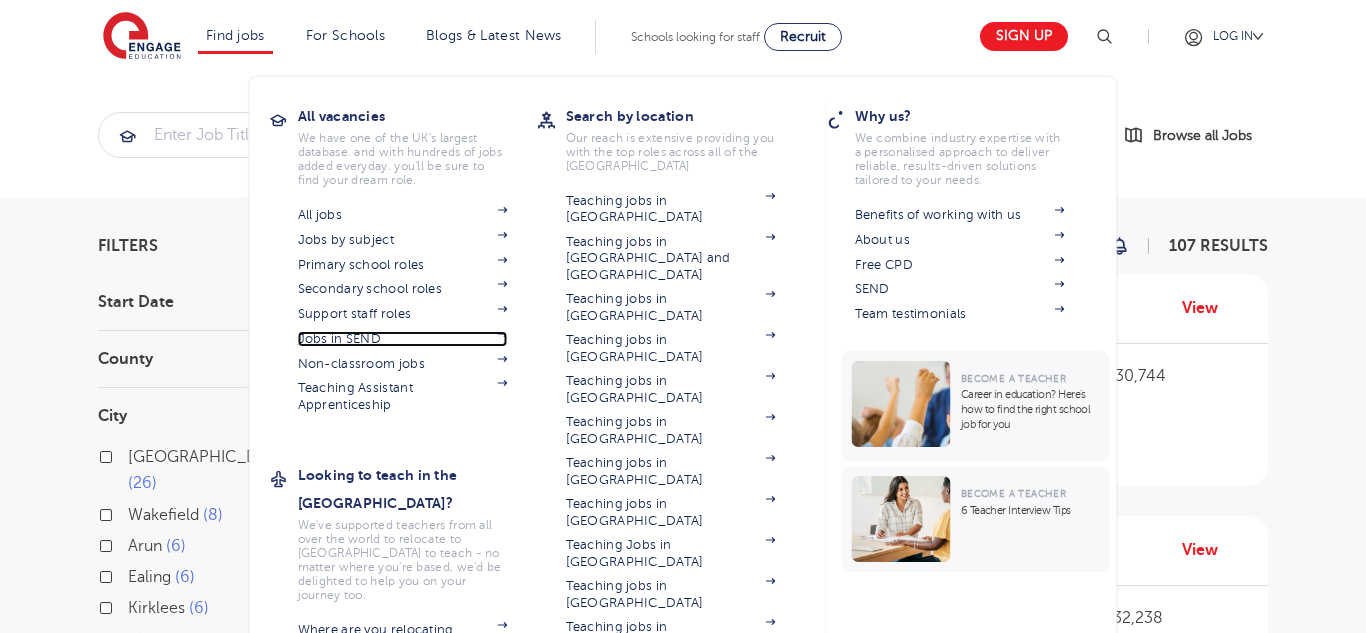 click on "Jobs in SEND" at bounding box center [403, 339] 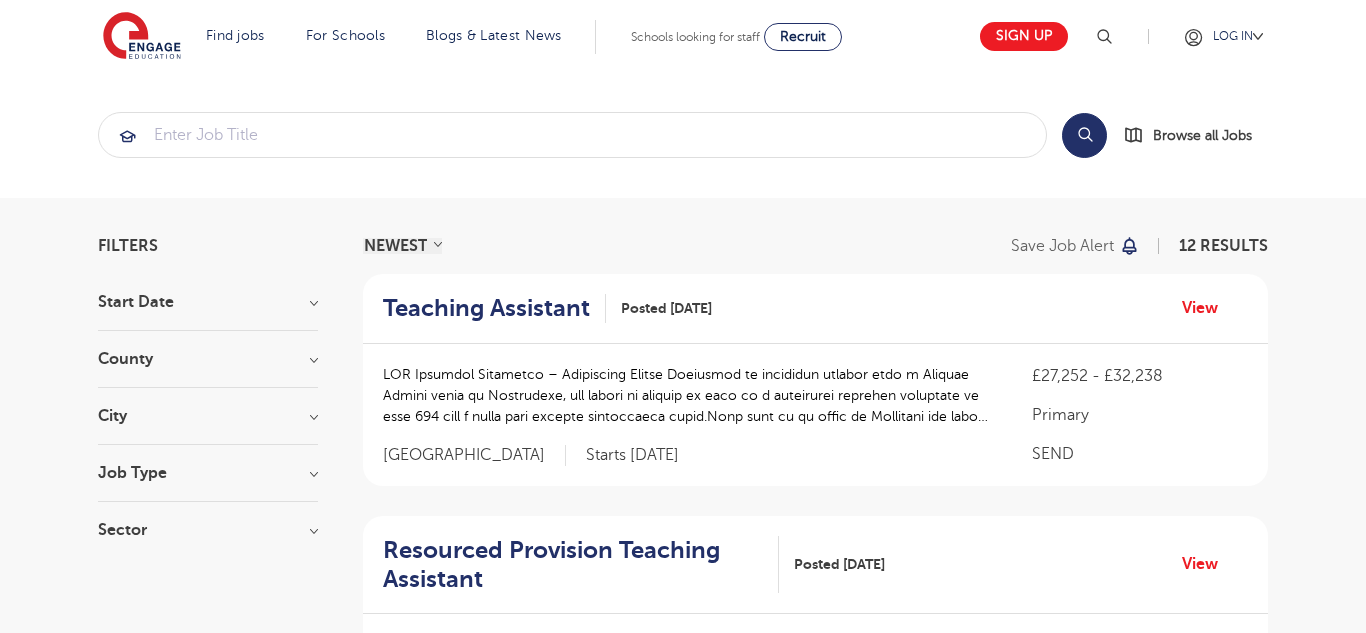scroll, scrollTop: 0, scrollLeft: 0, axis: both 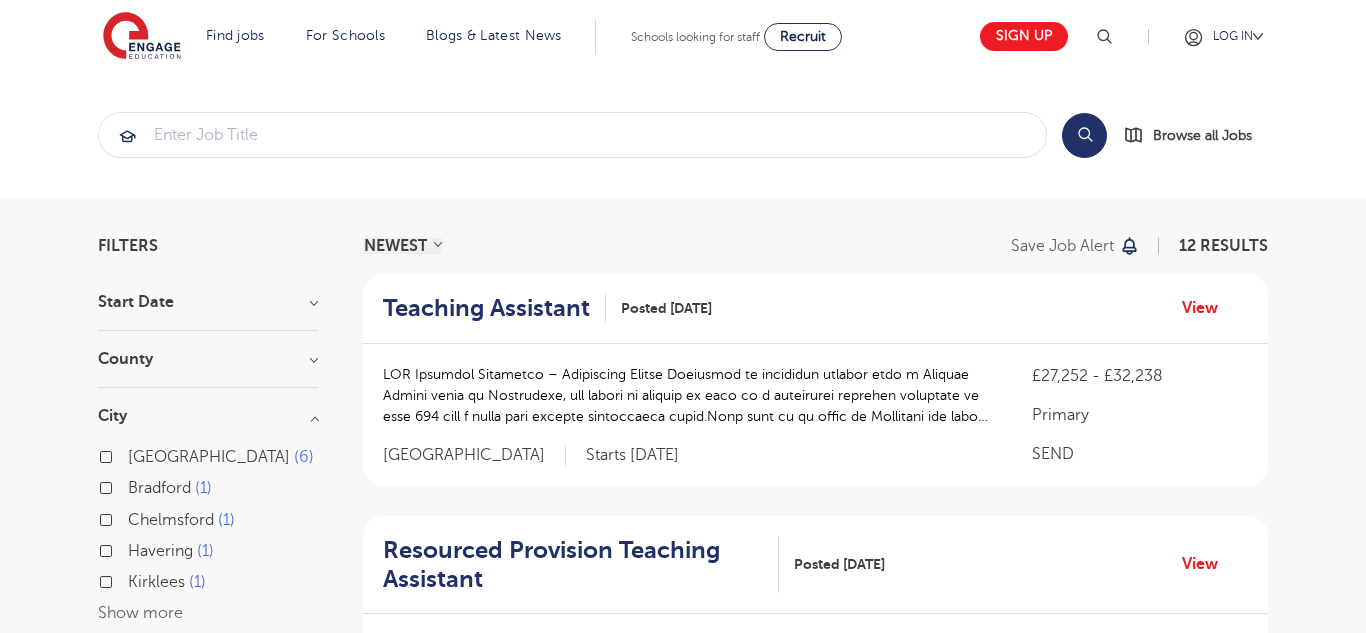 click on "County" at bounding box center [208, 359] 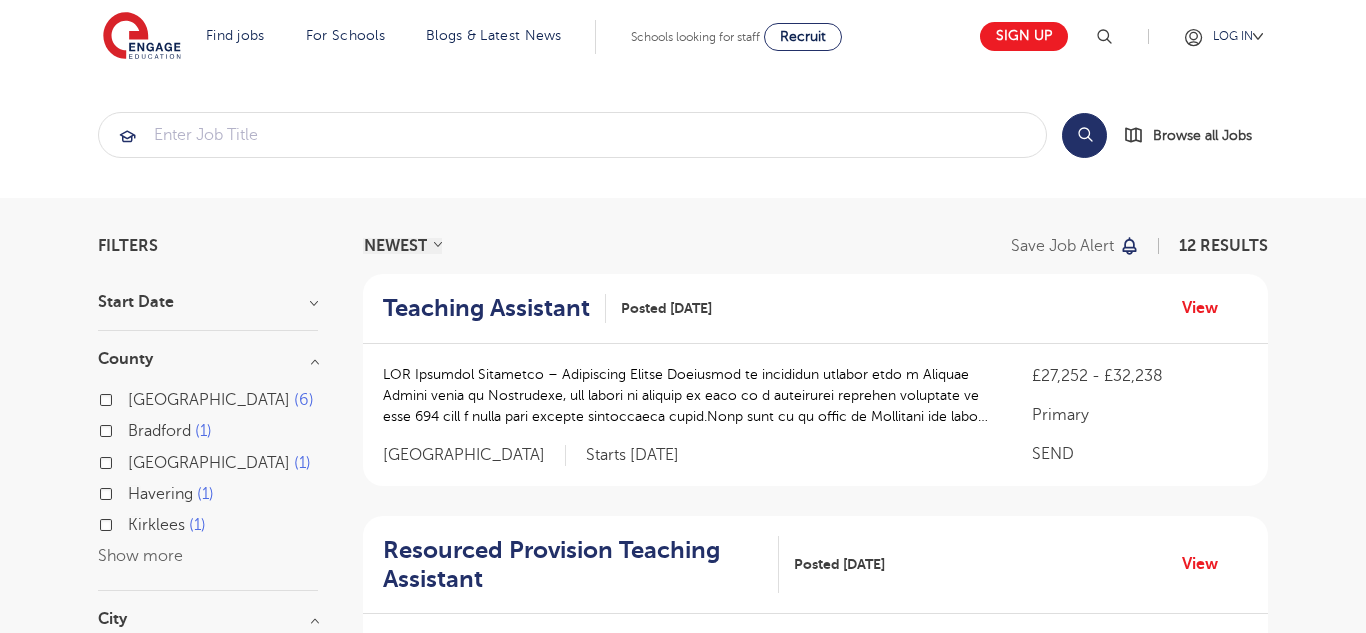 click on "1" at bounding box center (302, 463) 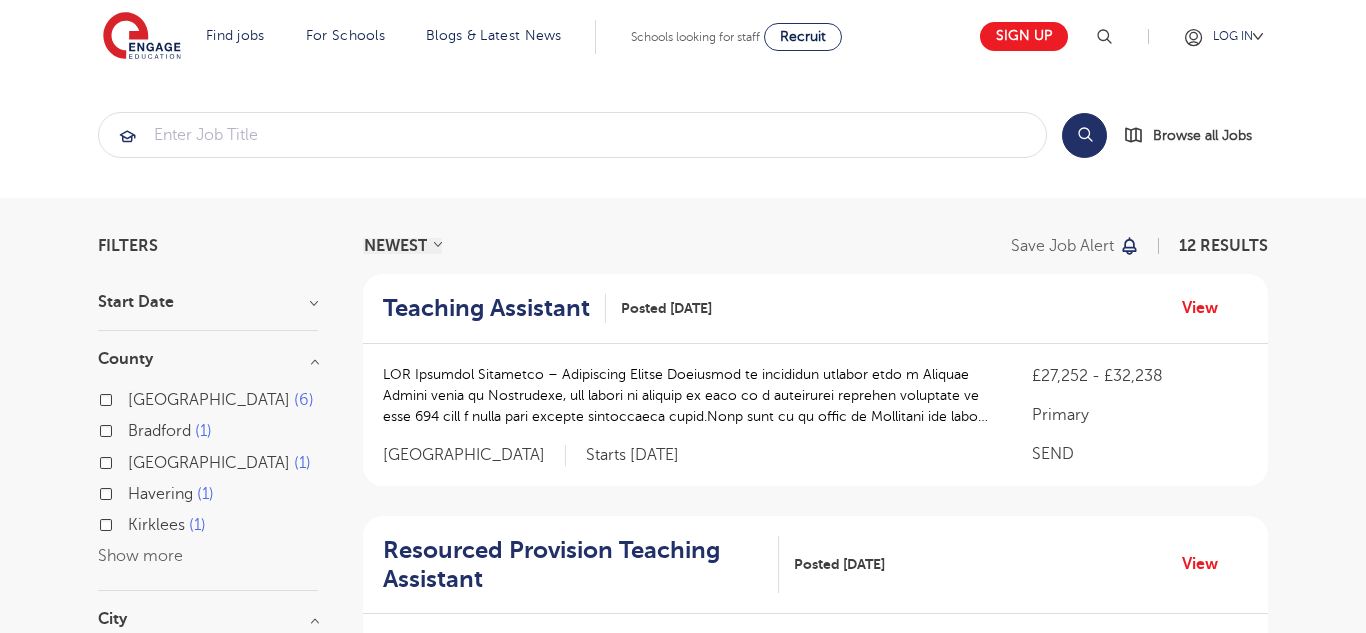 click on "Essex   1" at bounding box center (134, 460) 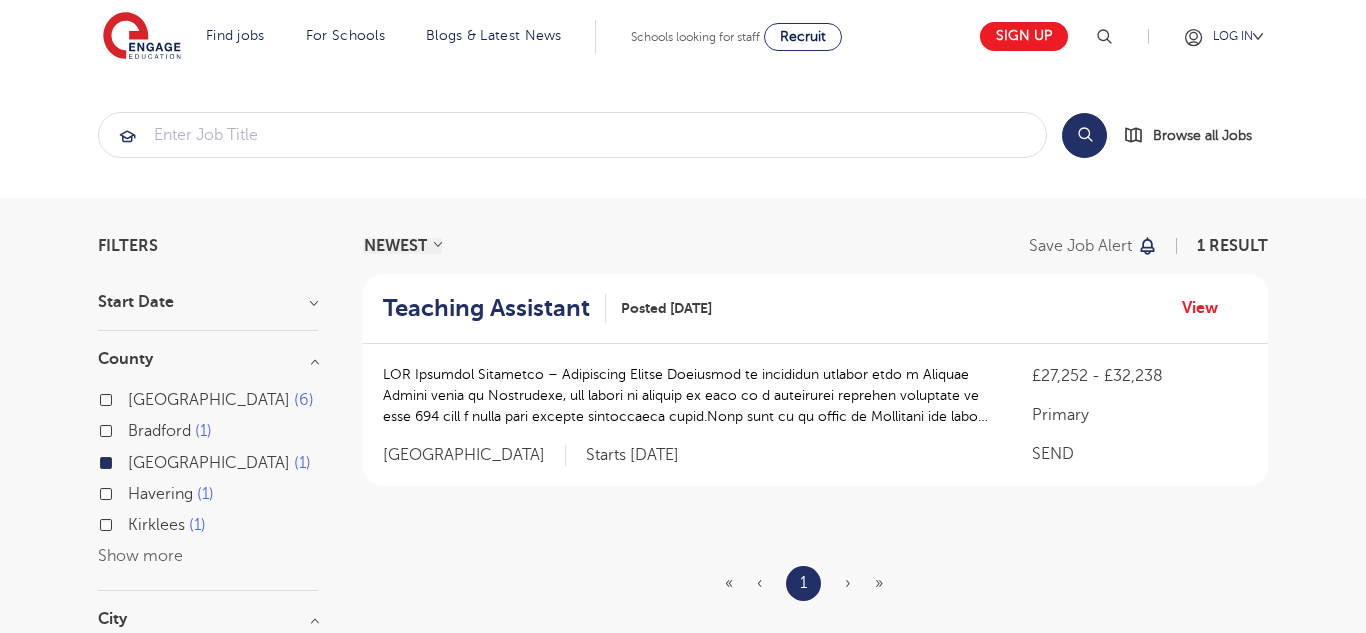 click on "Havering" at bounding box center [160, 494] 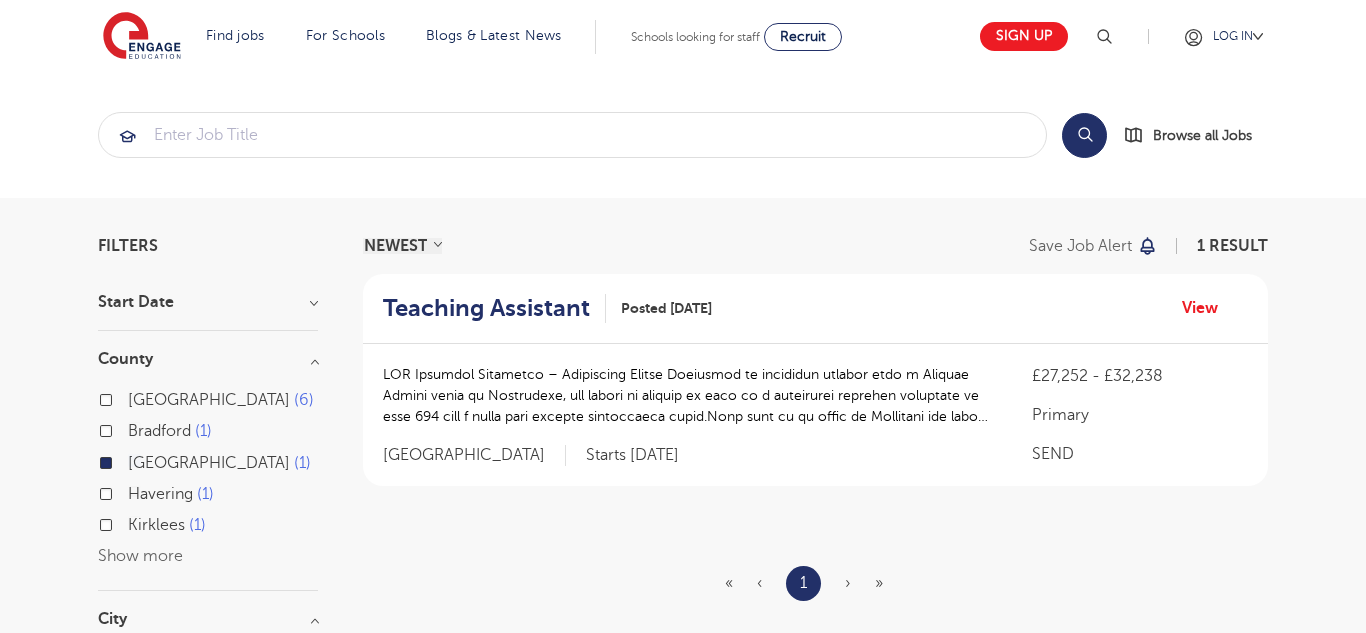 click on "Havering   1" at bounding box center [134, 491] 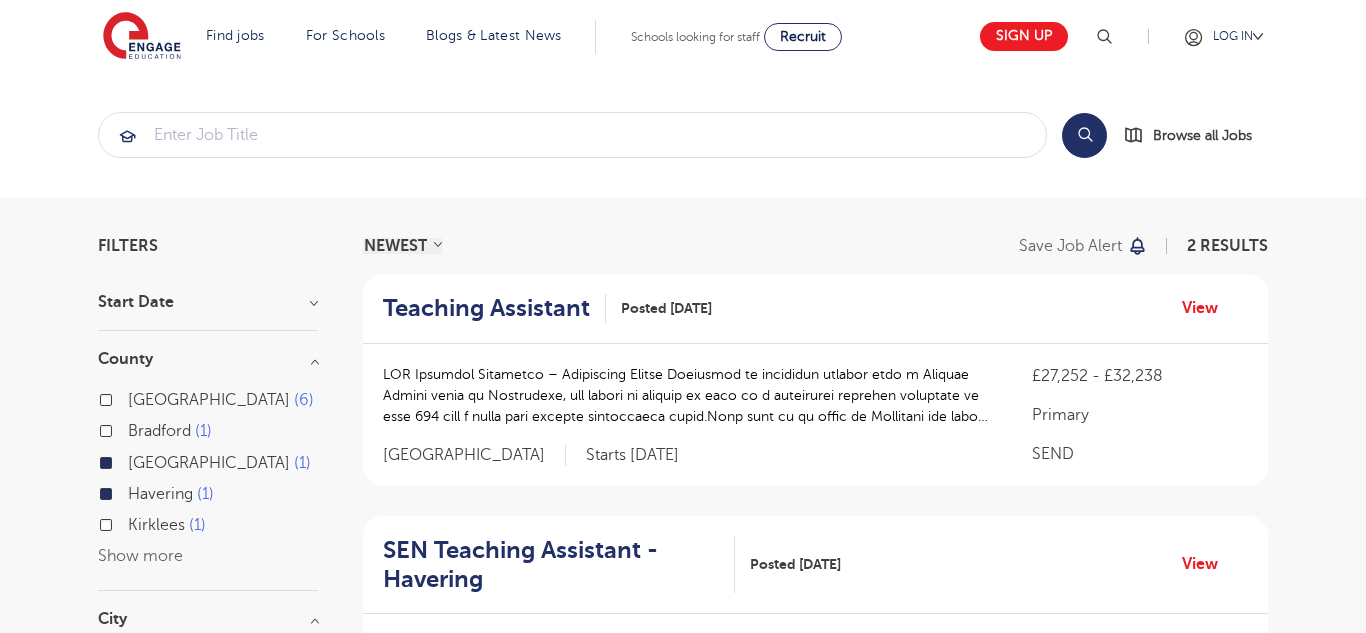 click on "Havering" at bounding box center (160, 494) 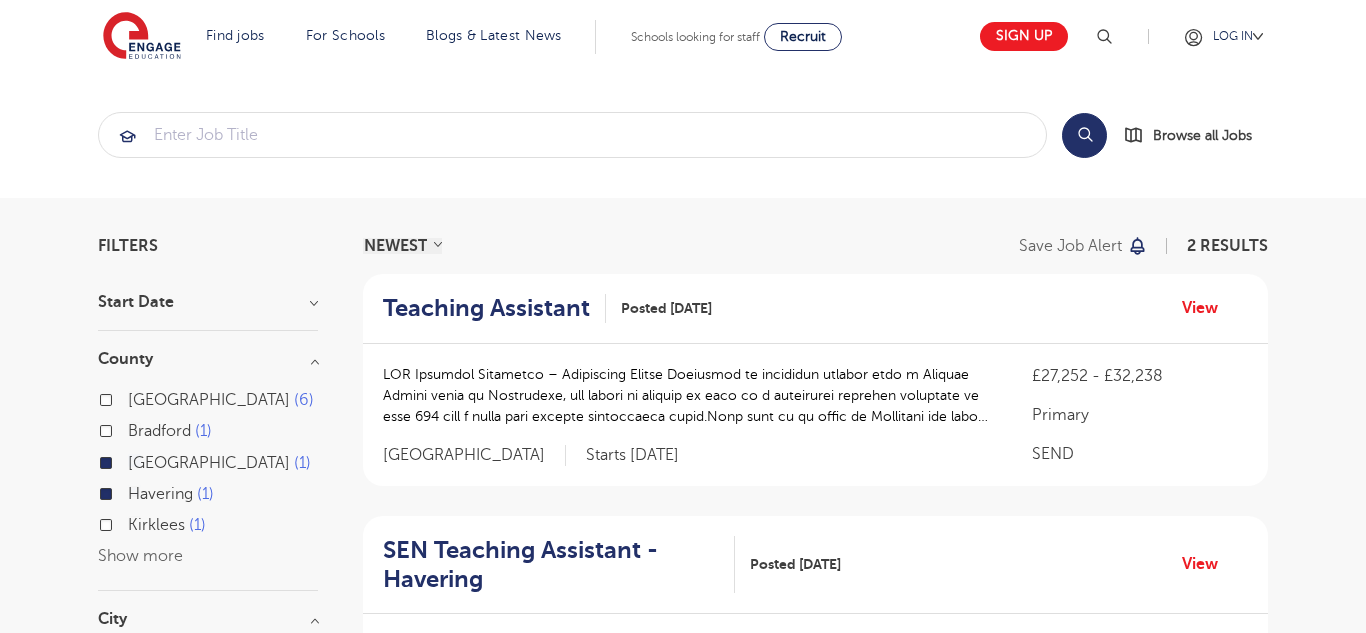 click on "Havering   1" at bounding box center [134, 491] 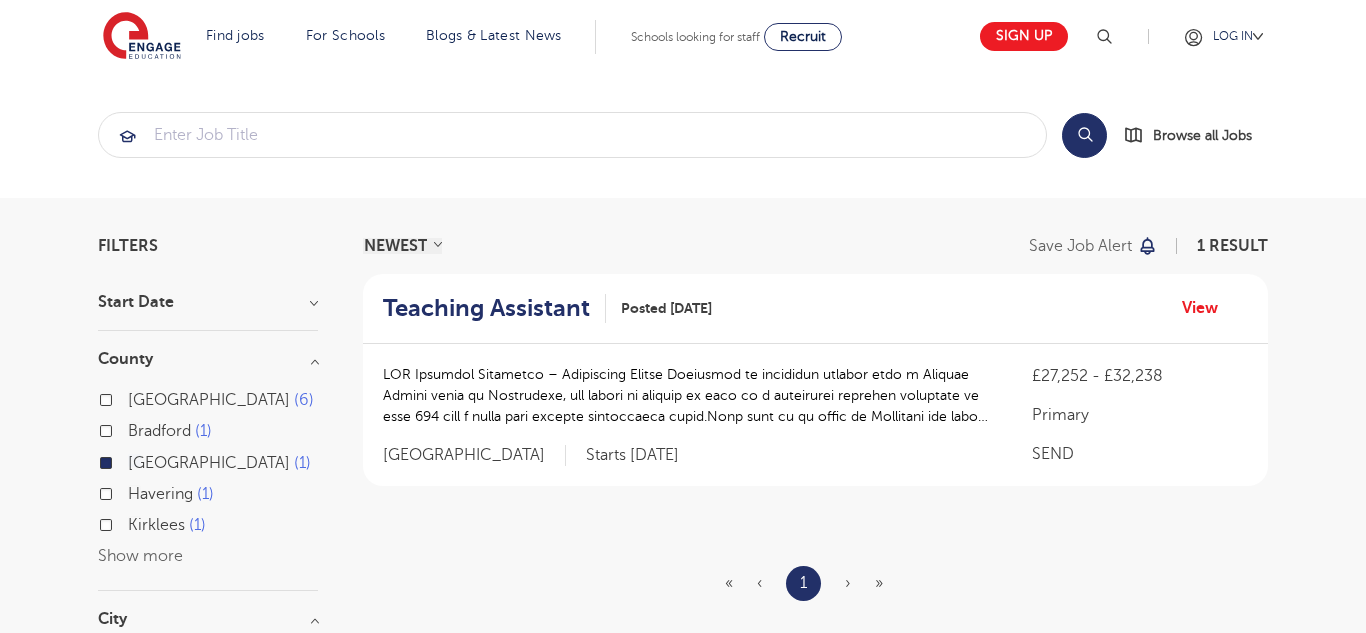 click on "Havering" at bounding box center [160, 494] 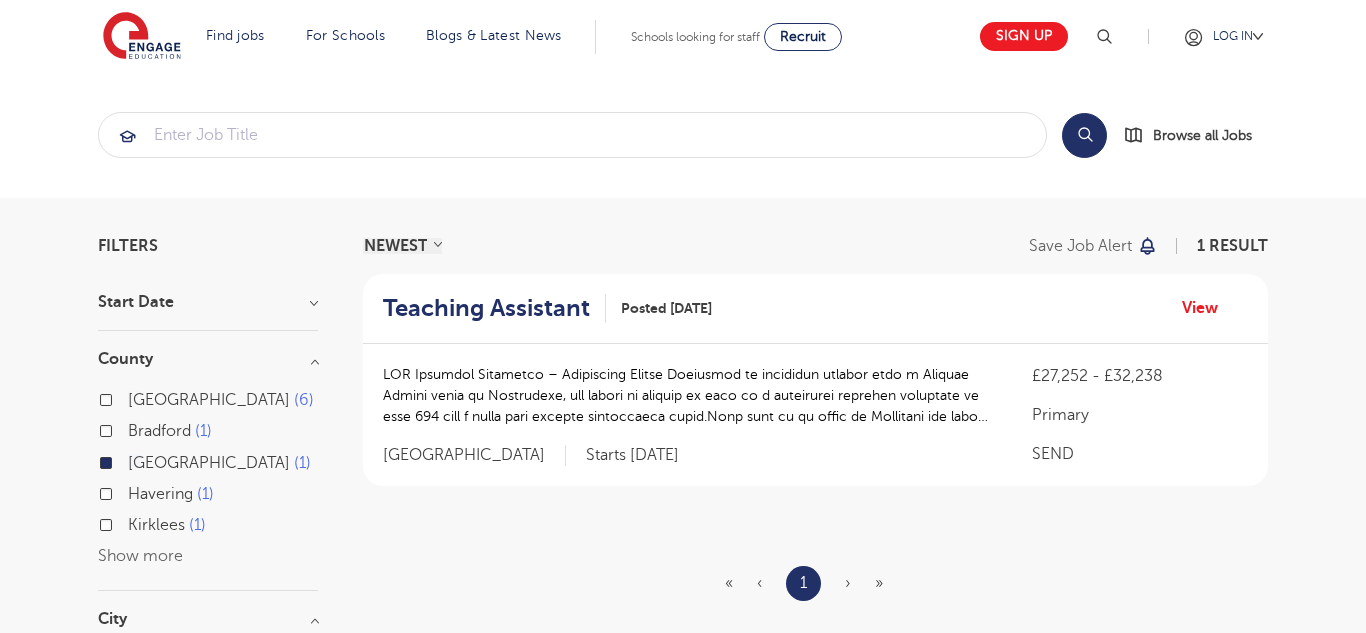click on "Havering   1" at bounding box center (134, 491) 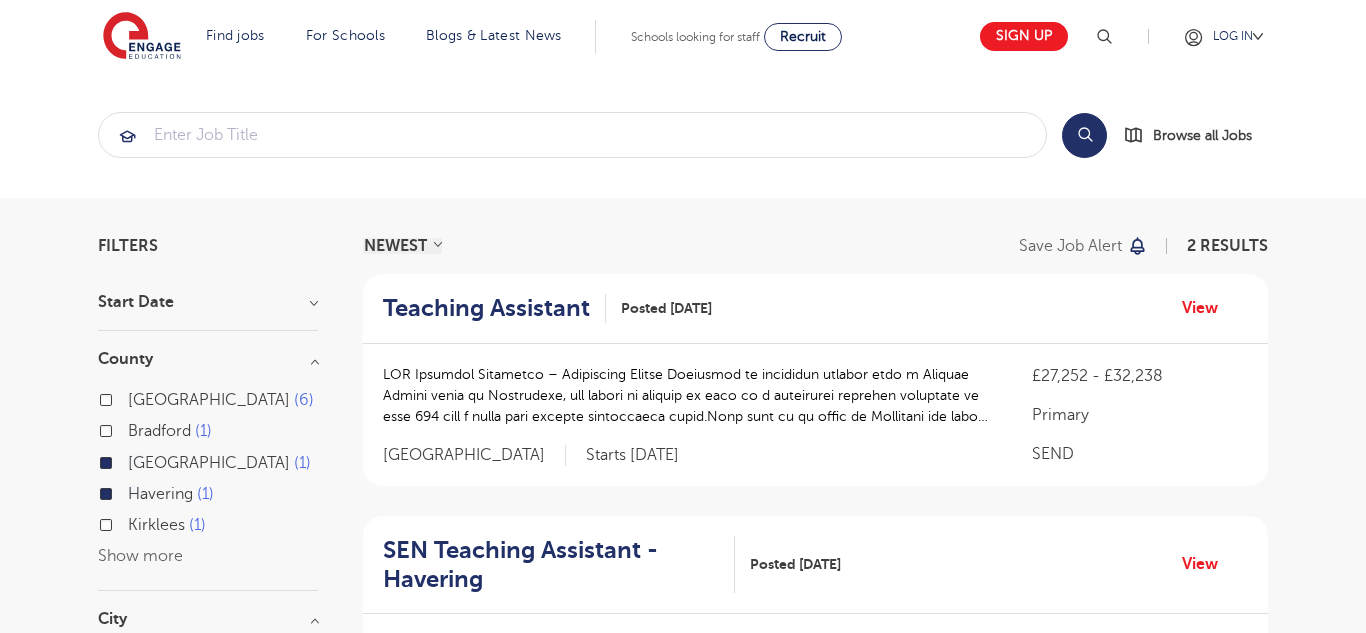 click on "Essex   1" at bounding box center [219, 463] 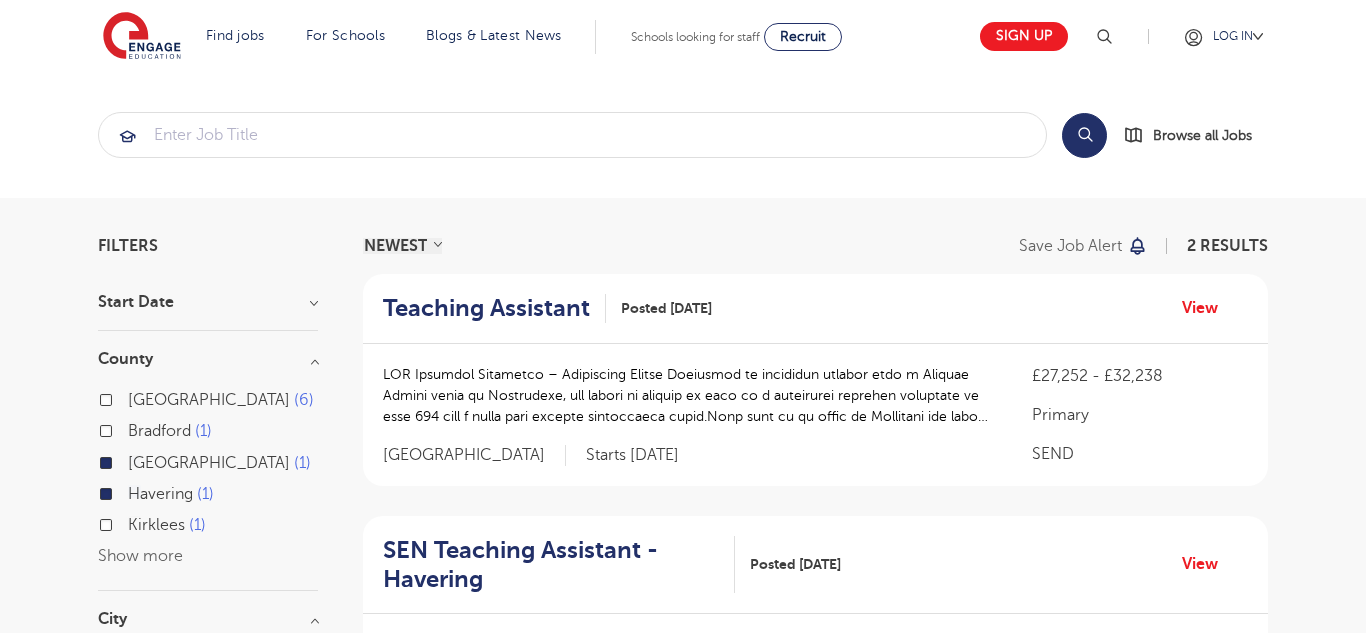 click on "Essex   1" at bounding box center (134, 460) 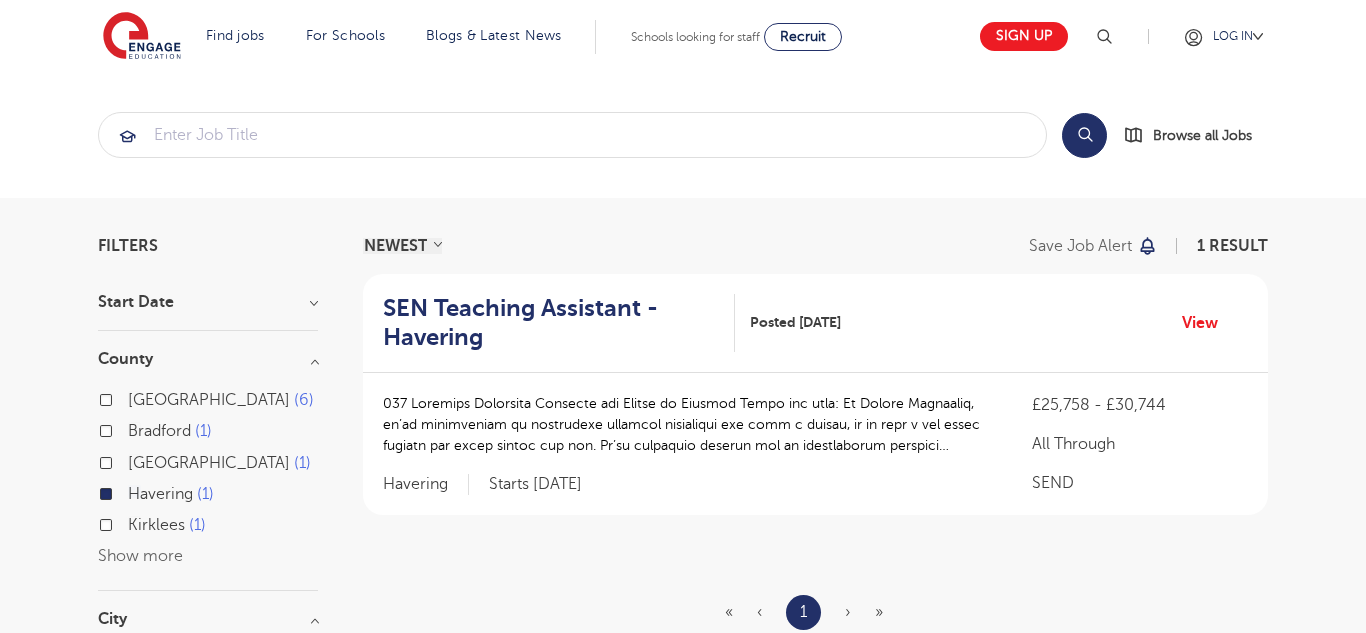 click on "SEN Teaching Assistant - Havering
Posted 24/06/25
View" at bounding box center [815, 323] 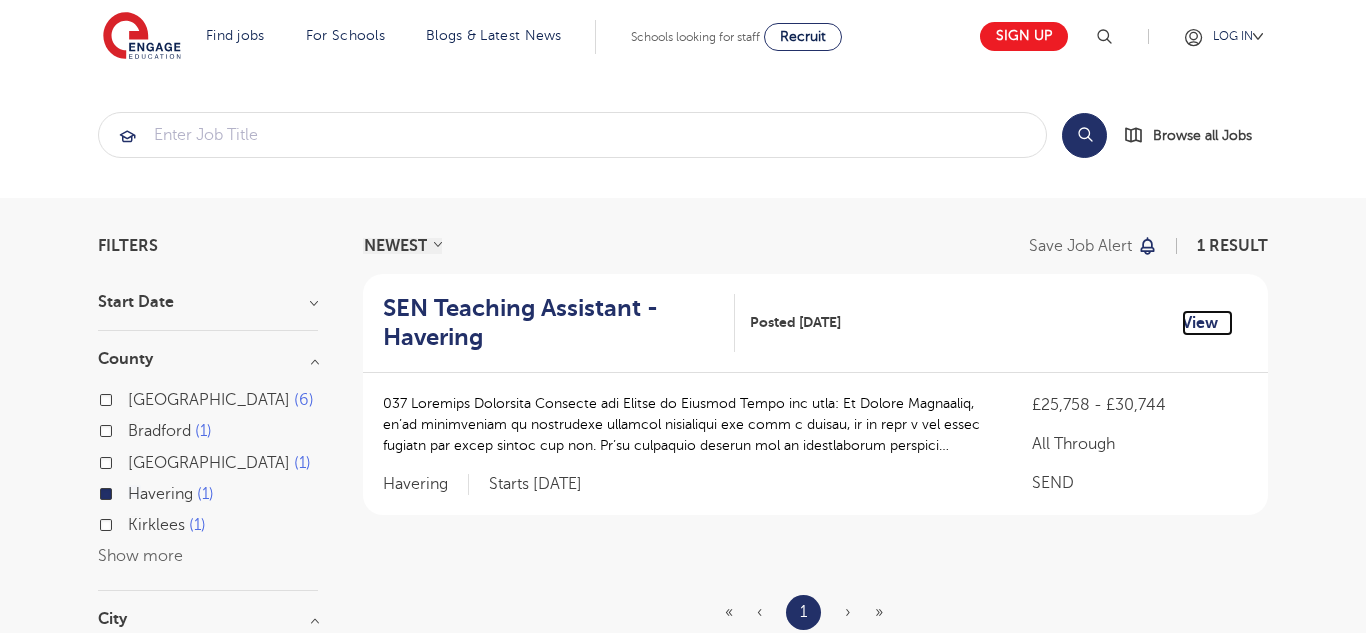 click on "View" at bounding box center [1207, 323] 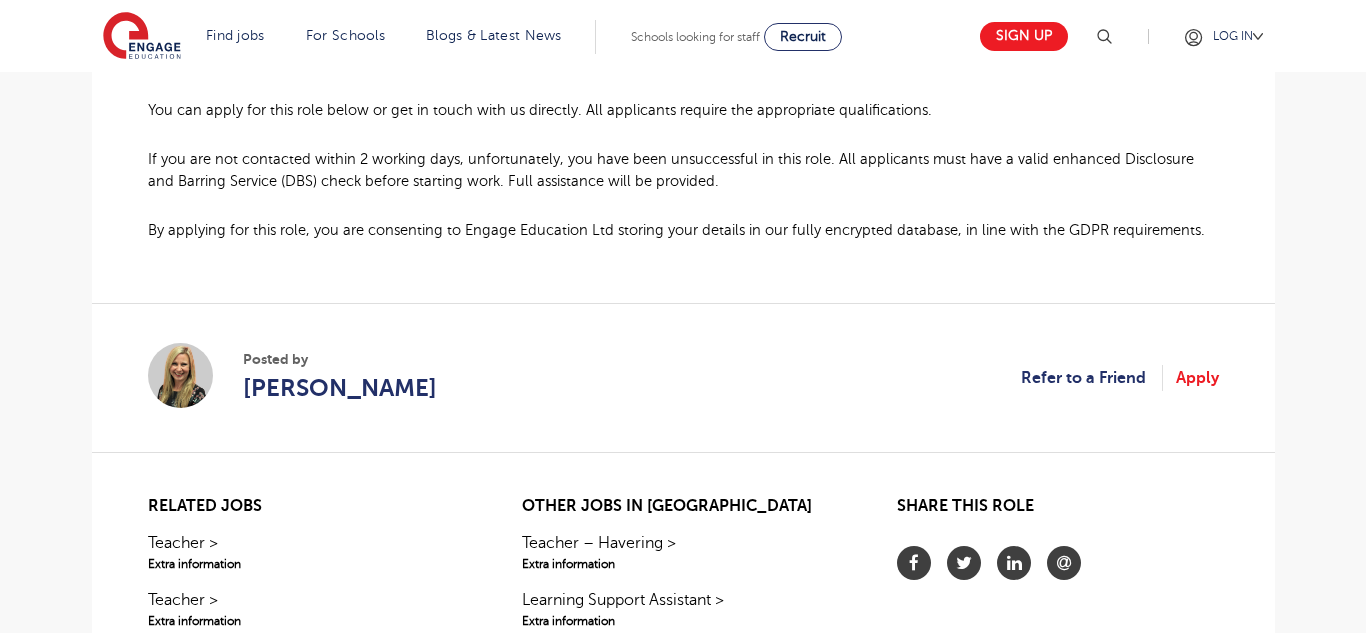 scroll, scrollTop: 1520, scrollLeft: 0, axis: vertical 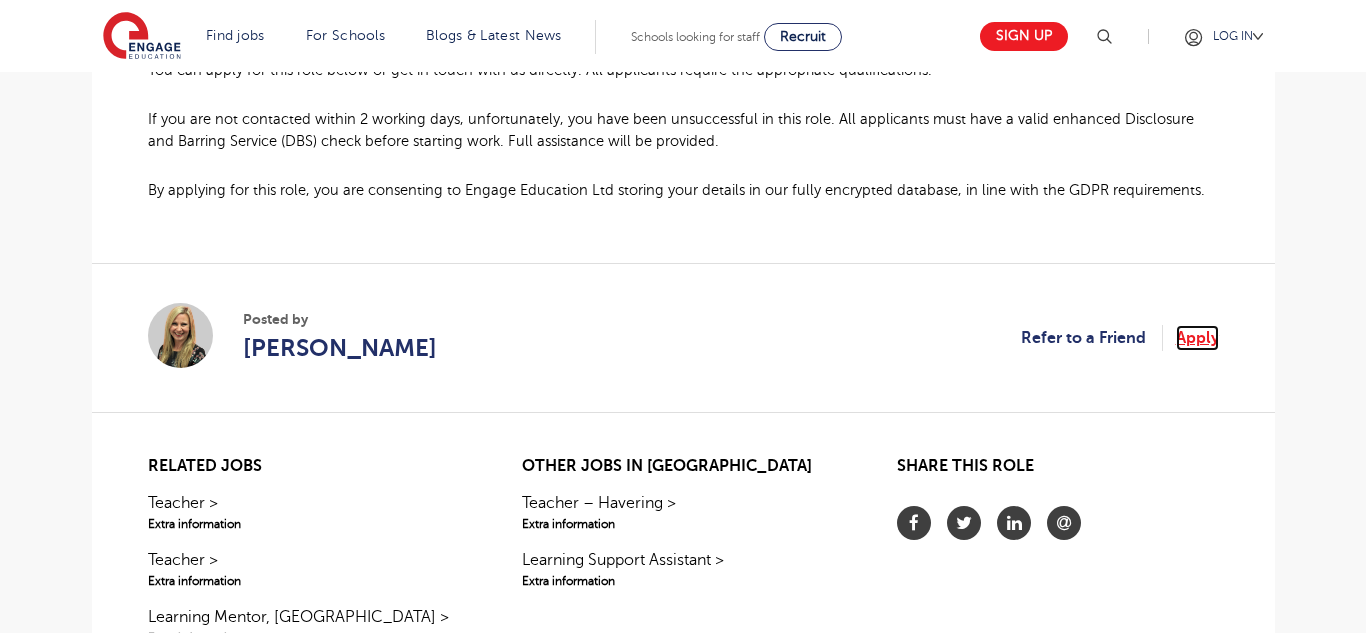 click on "Apply" at bounding box center [1197, 338] 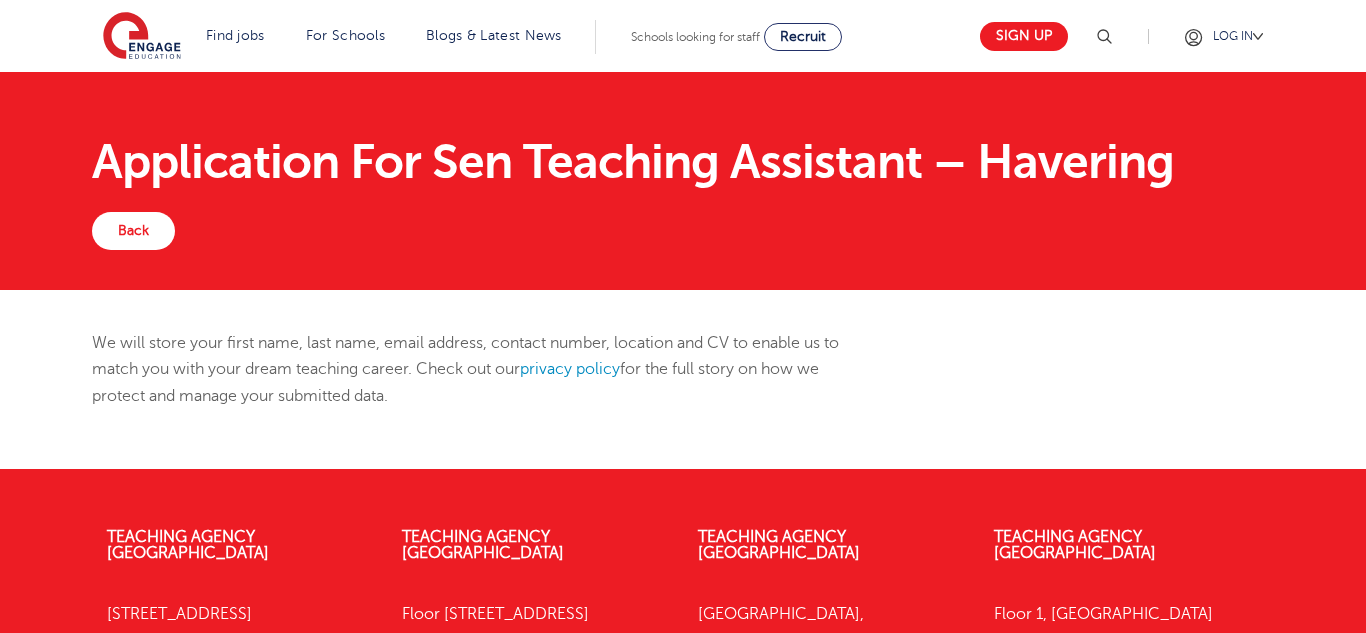 scroll, scrollTop: 0, scrollLeft: 0, axis: both 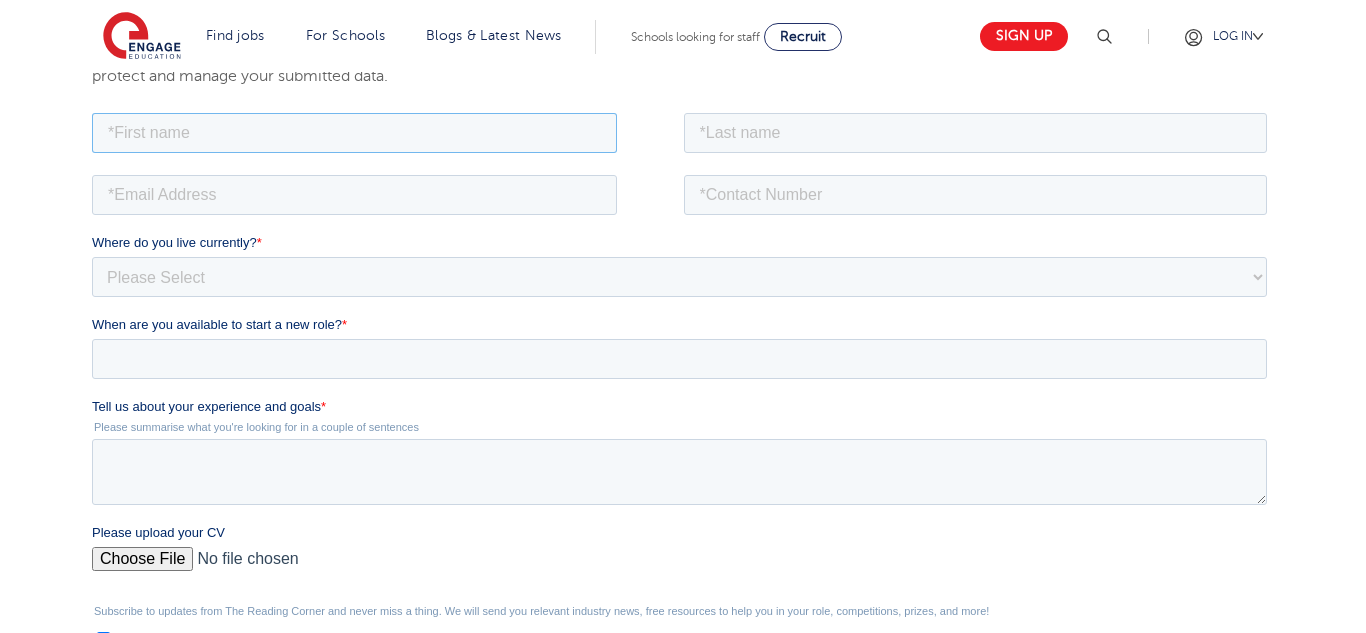 click at bounding box center [353, 132] 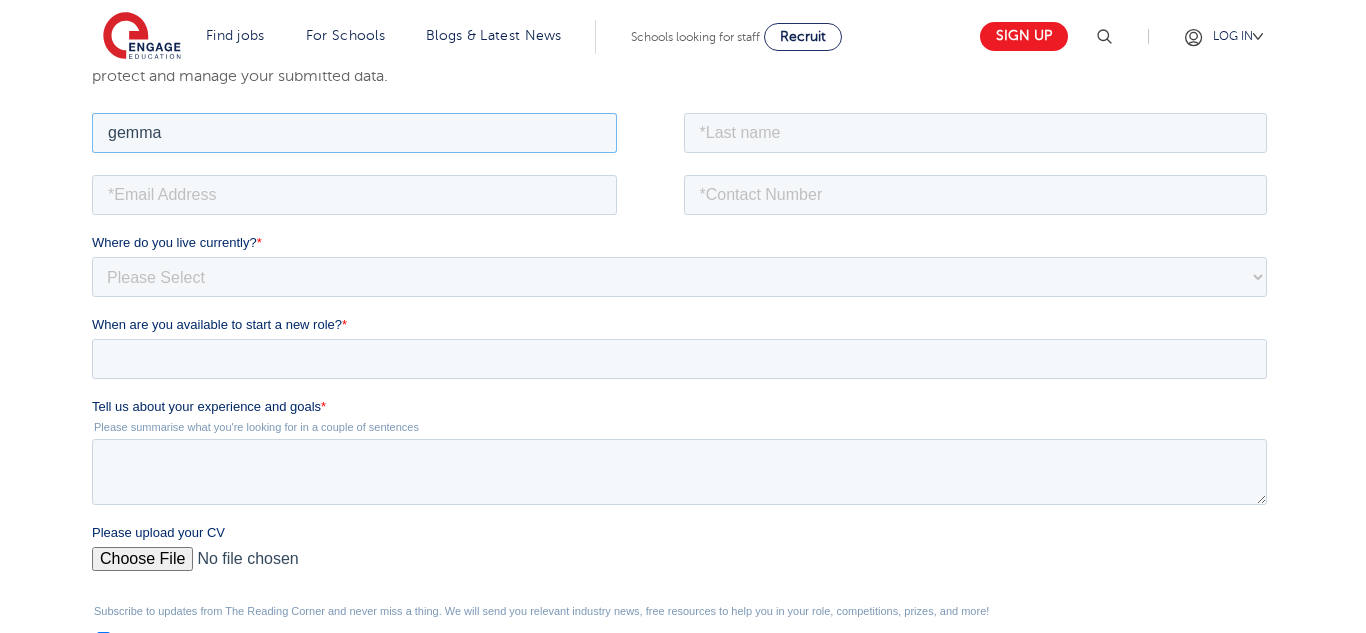 type on "gemma" 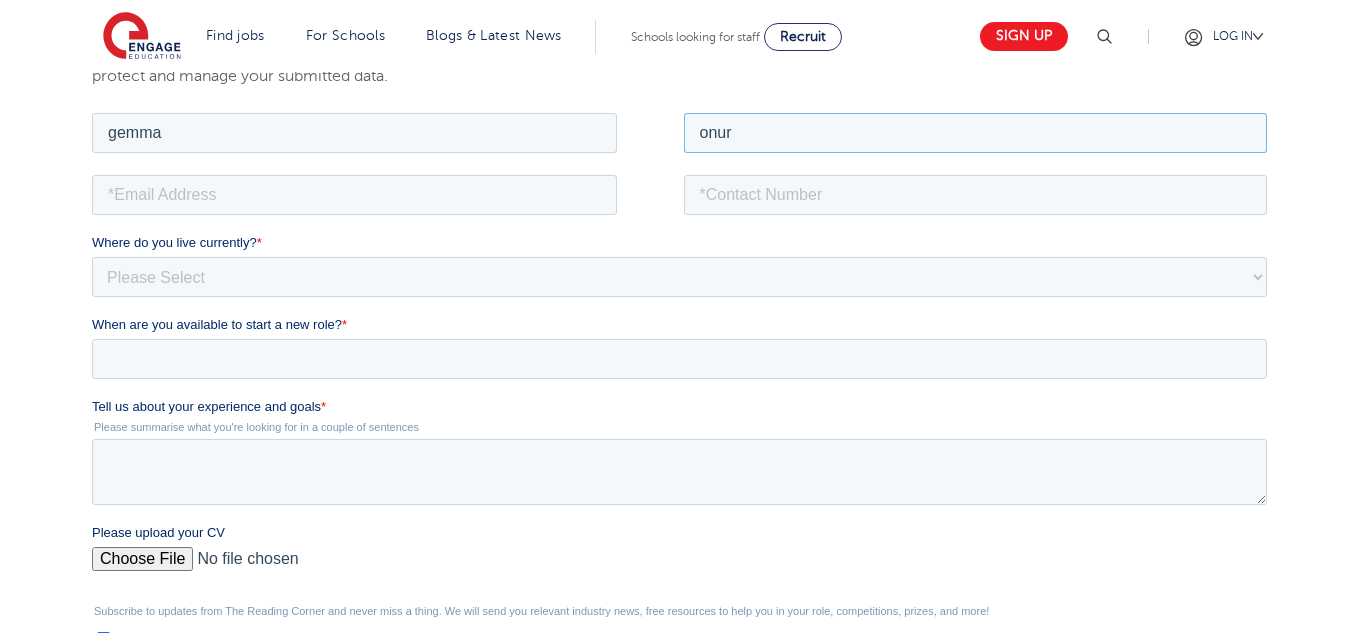 type on "onur" 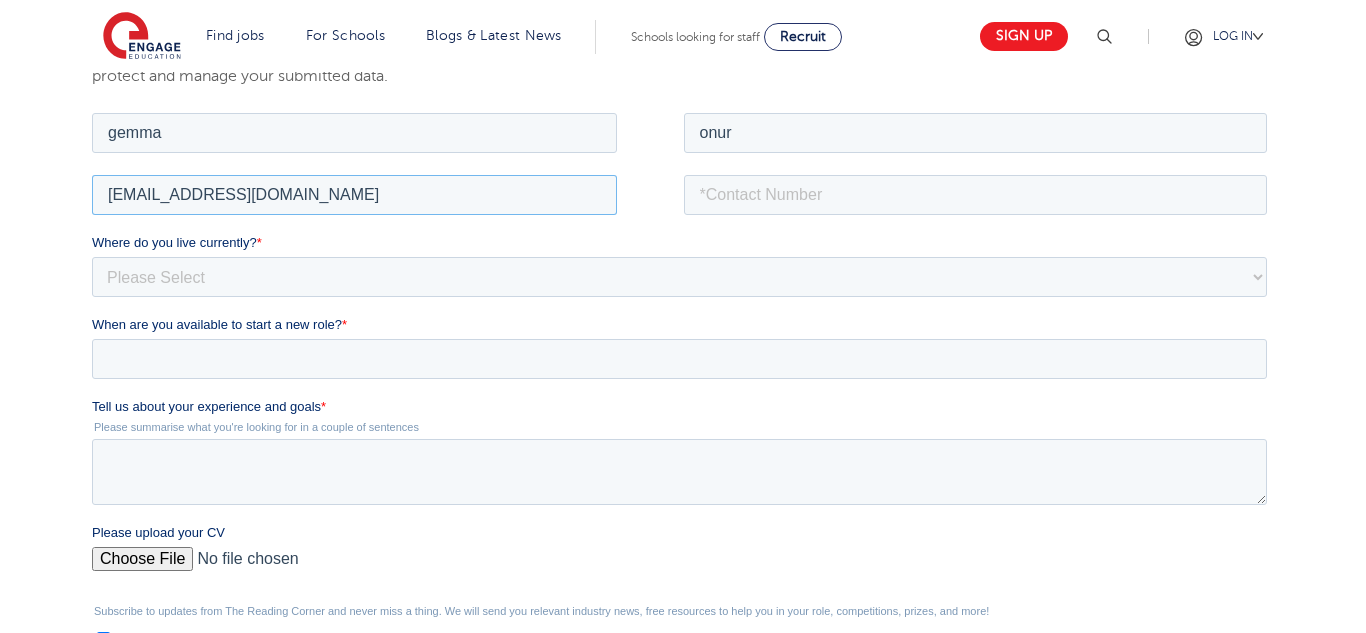 type on "gonur@hotmail.co.uk" 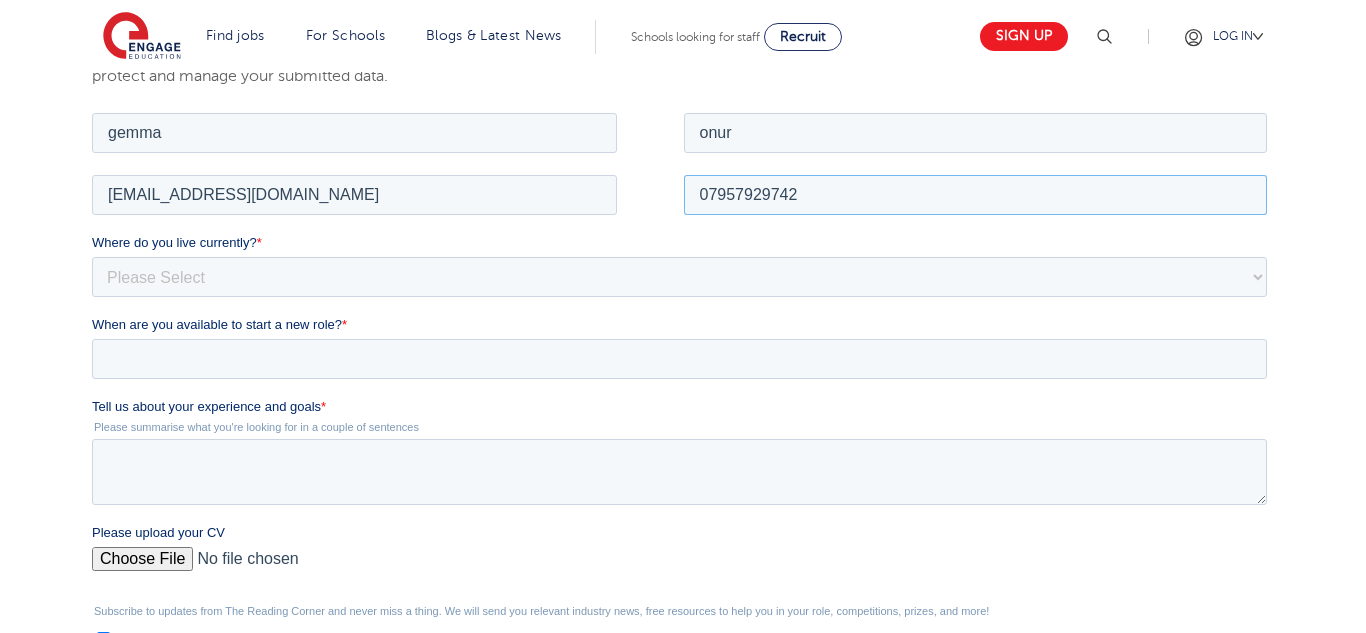 type on "07957929742" 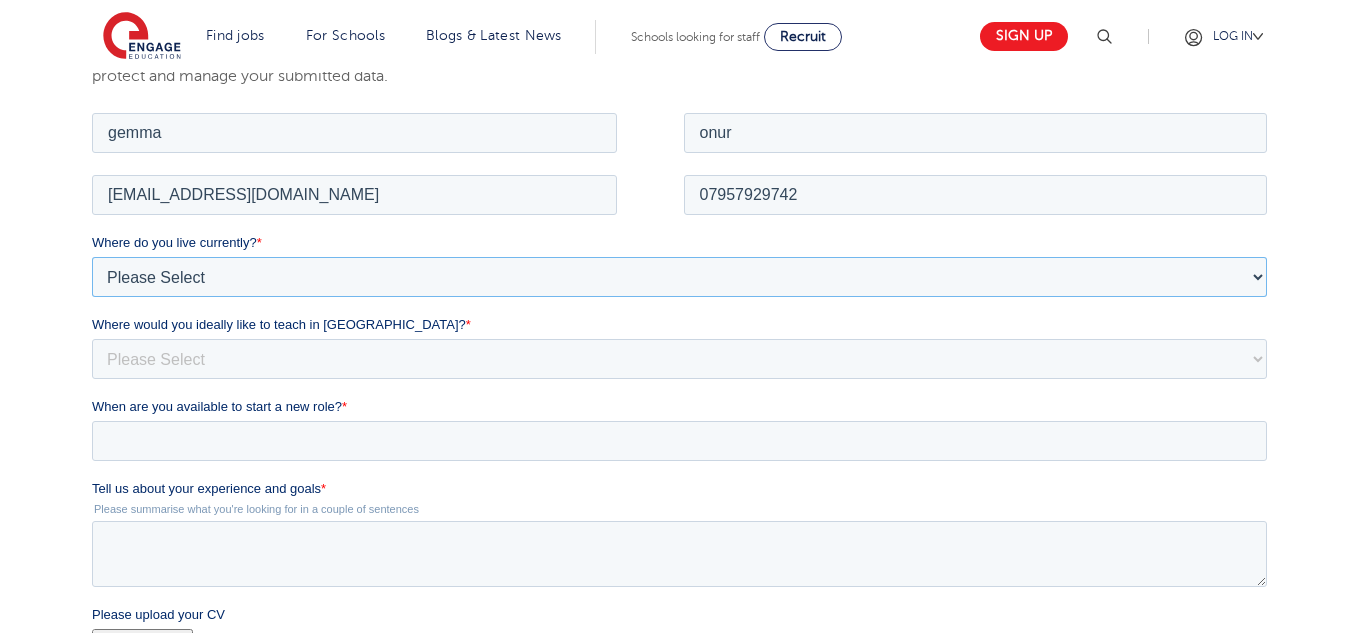select on "UK" 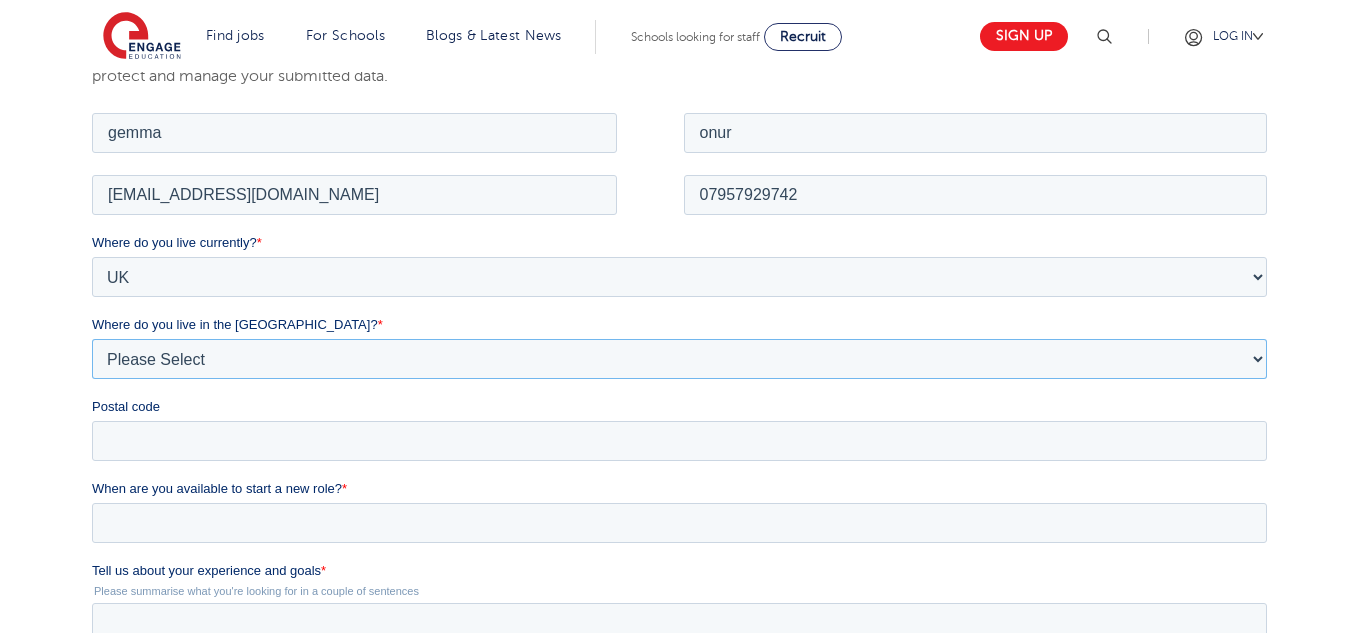 select on "Essex" 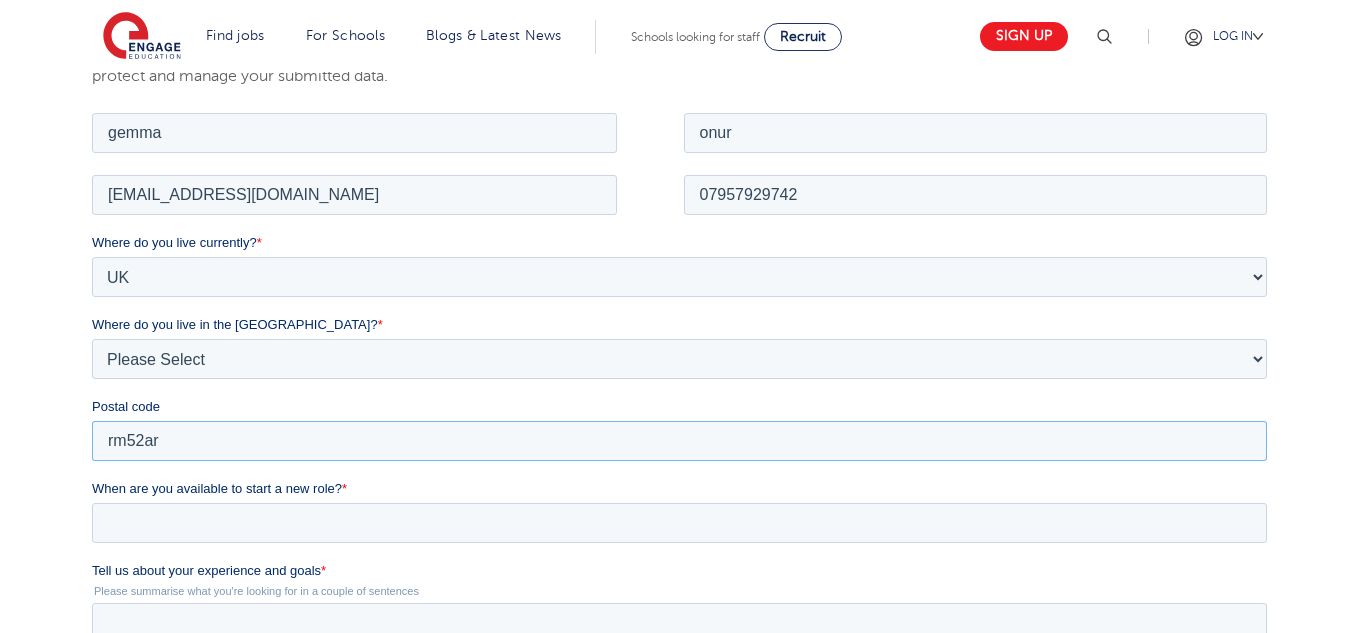type on "rm52ar" 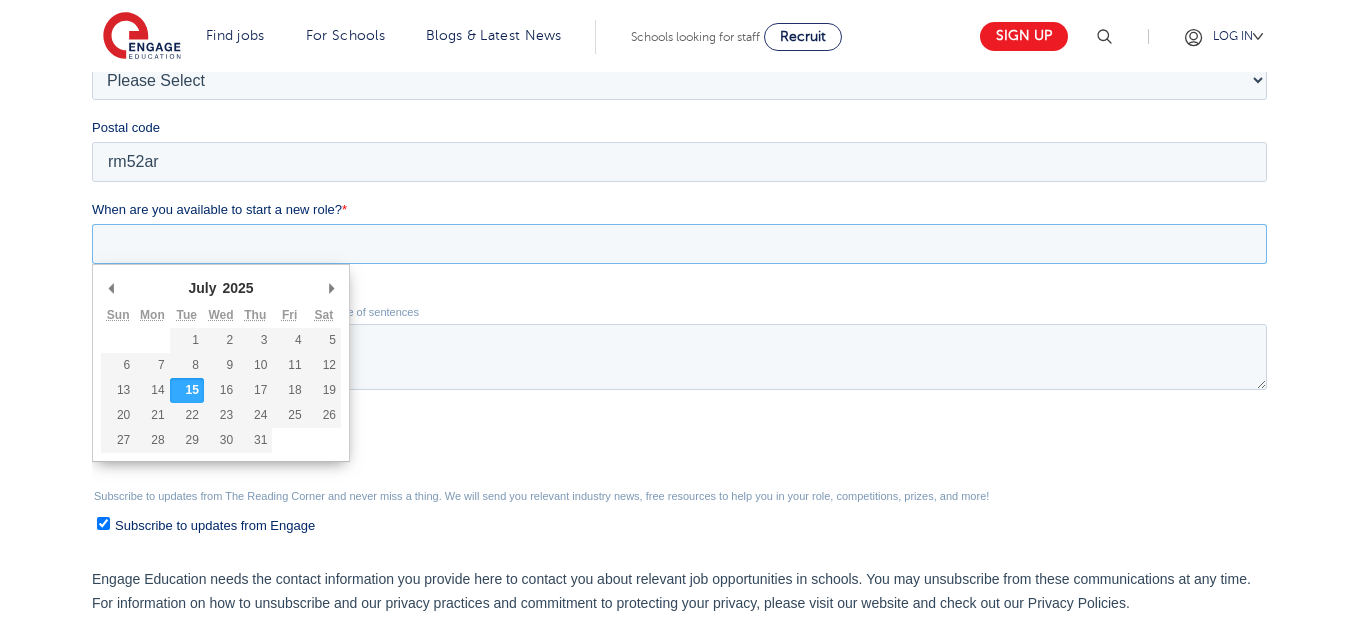 scroll, scrollTop: 600, scrollLeft: 0, axis: vertical 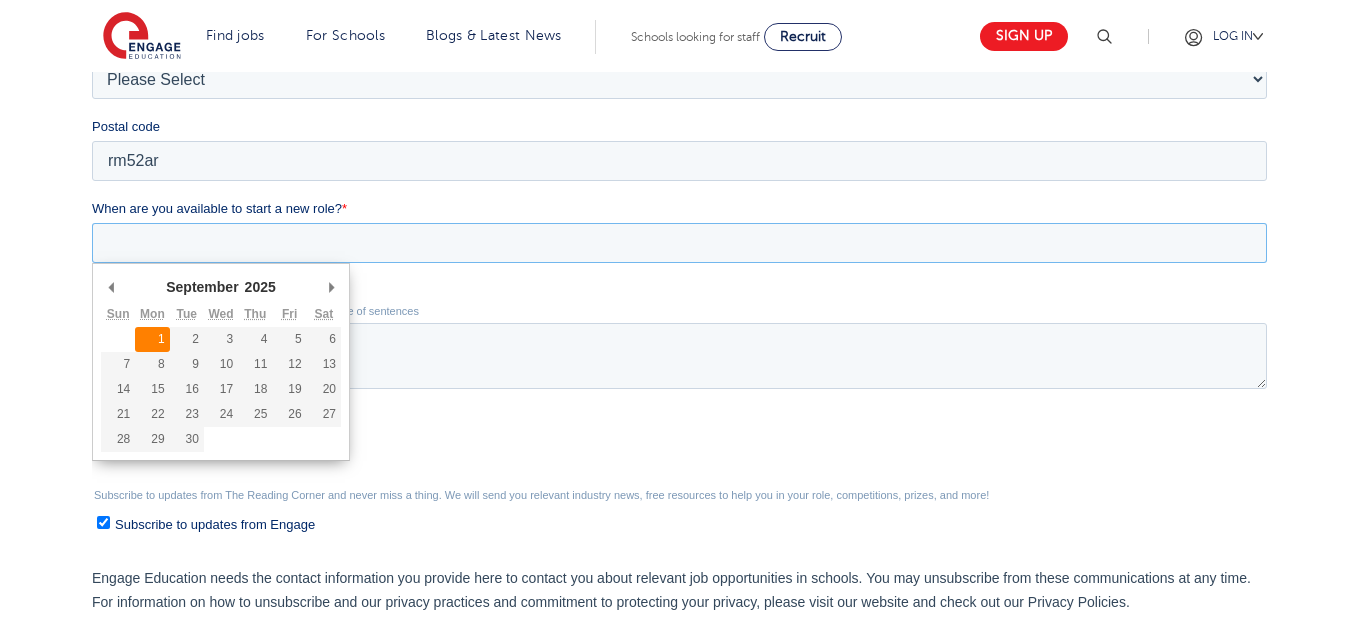 type on "2025-09-01" 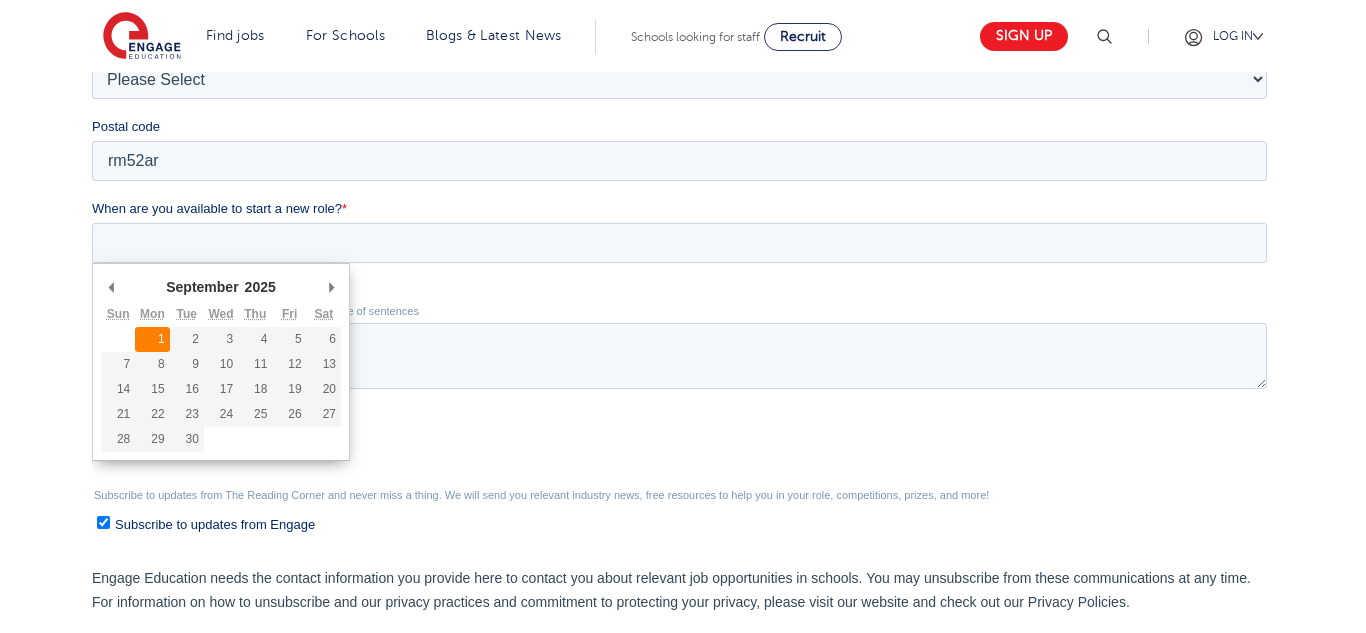 type on "2025/09/01" 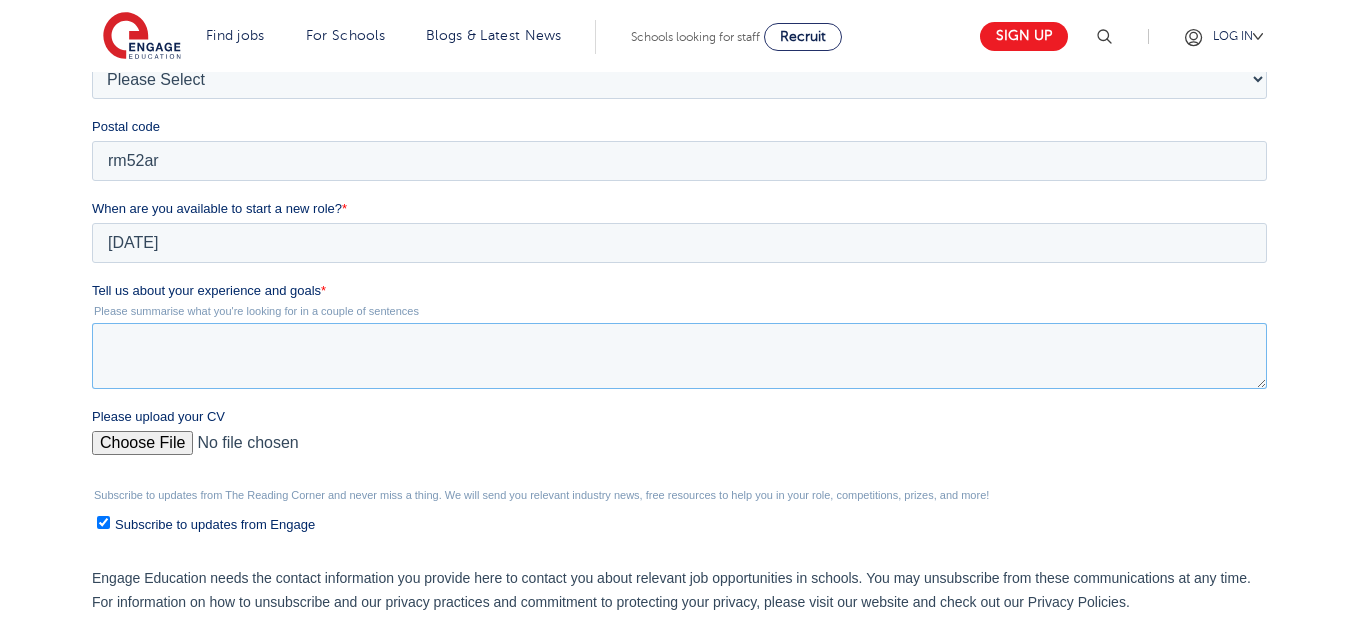 click on "Tell us about your experience and goals *" at bounding box center [678, 356] 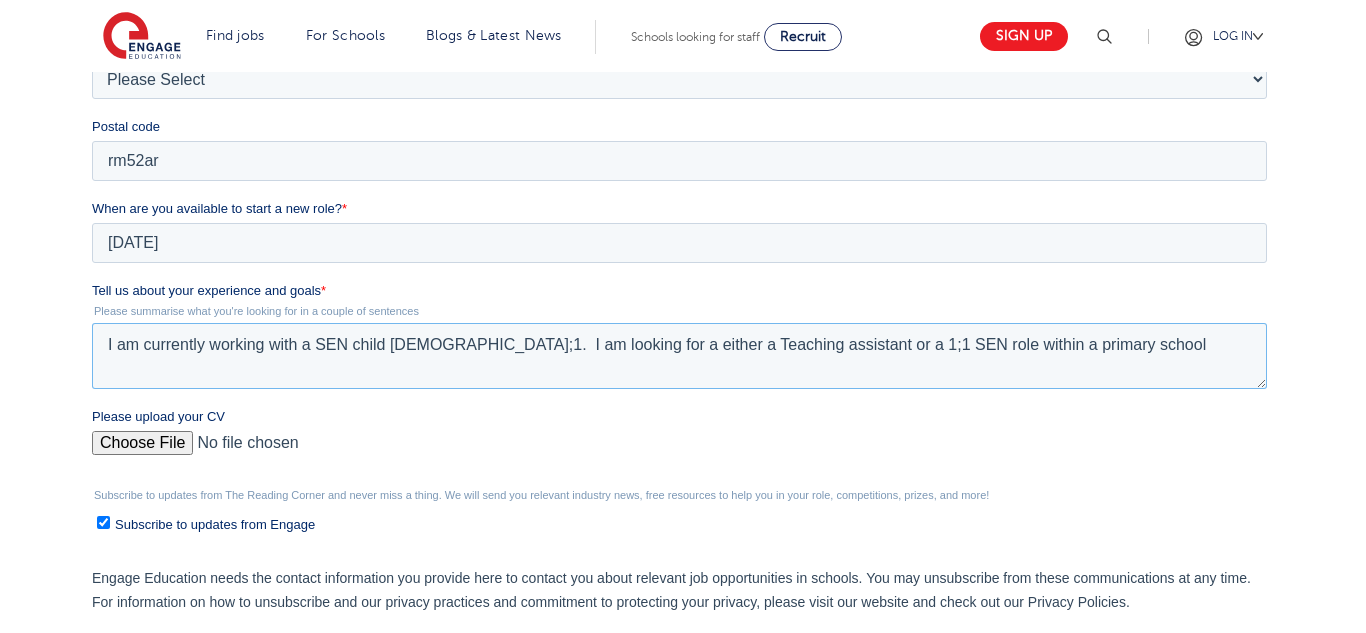 type on "I am currently working with a SEN child 1;1.  I am looking for a either a Teaching assistant or a 1;1 SEN role within a primary school" 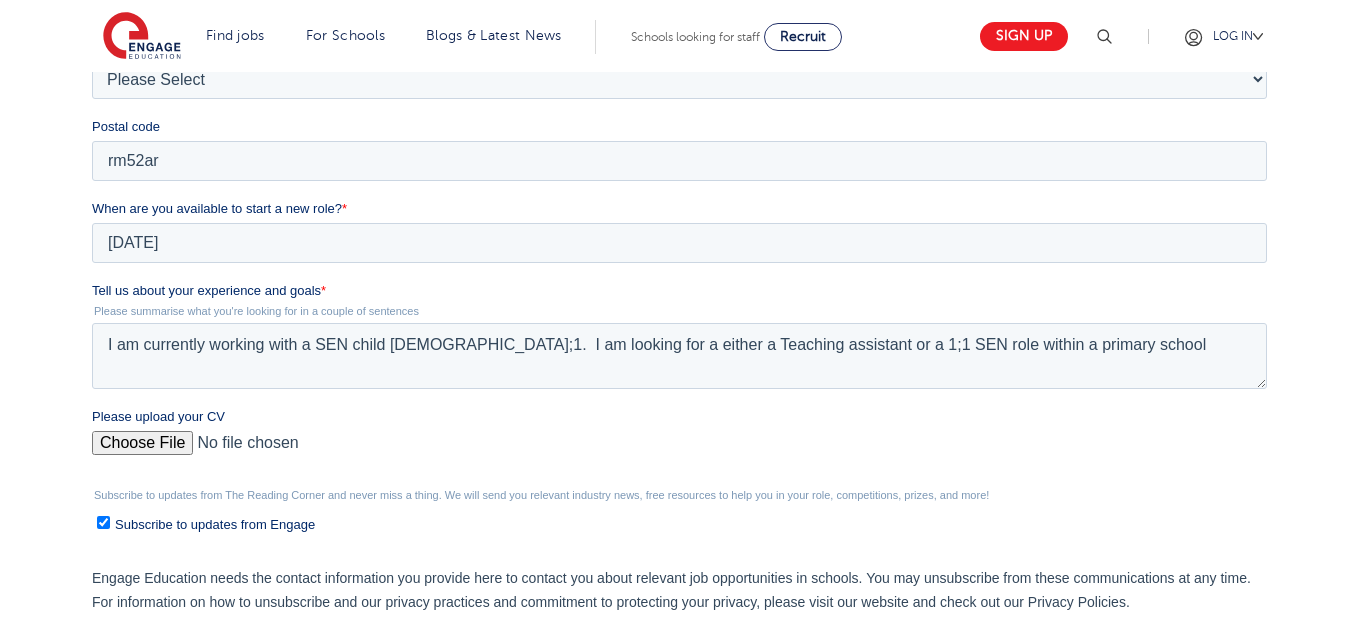 click on "Please upload your CV" at bounding box center (678, 451) 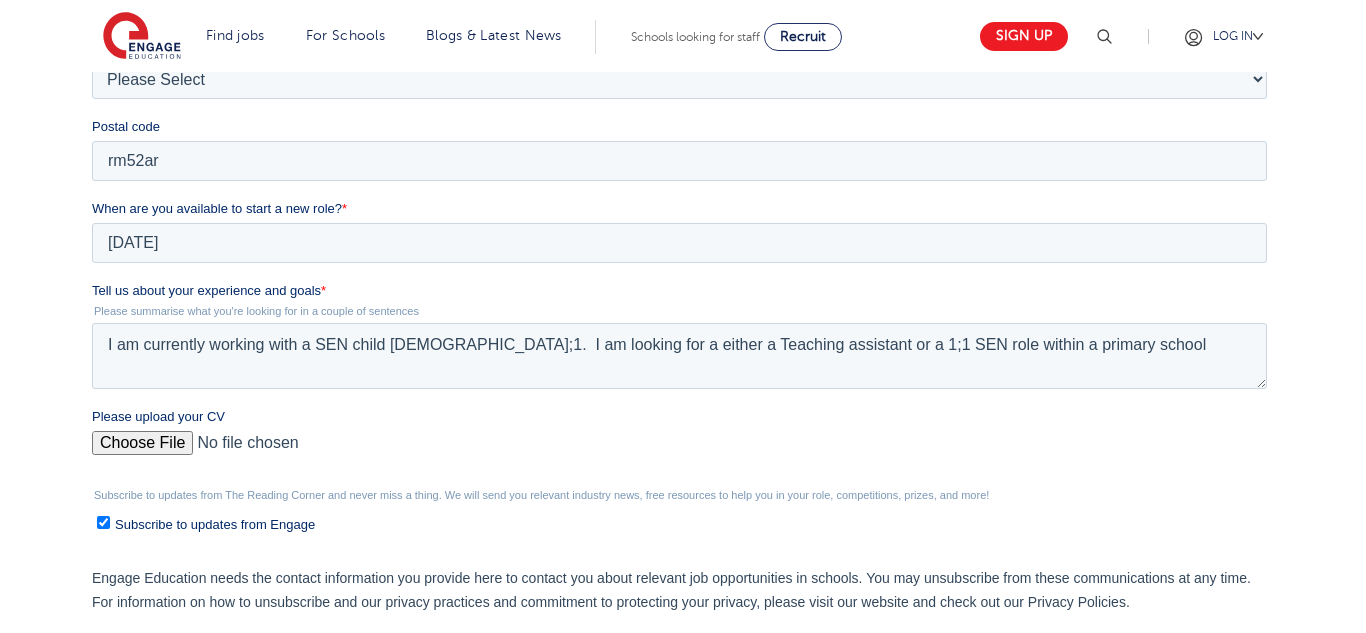 type on "C:\fakepath\Gemma Onur CV 1 copy 2 1.pdf" 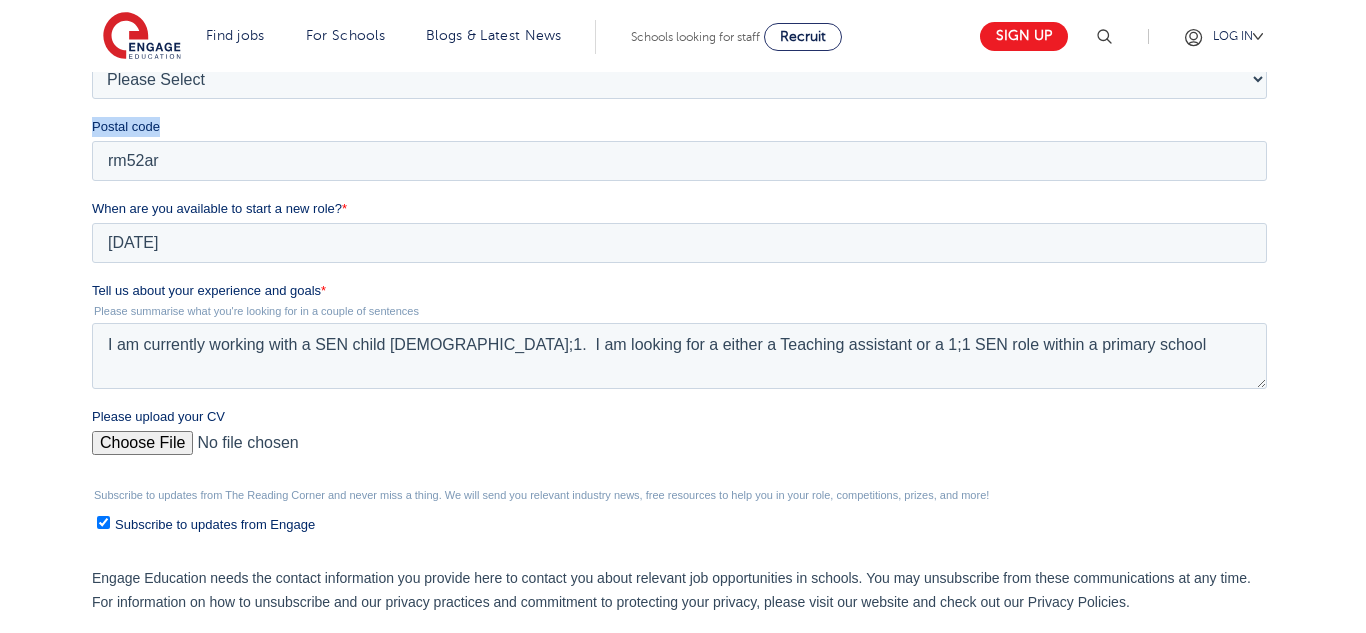 click on "Where do you live currently? * Please Select UK Canada Ireland Australia New Zealand Europe USA South Africa Jamaica Africa Asia Middle East South America Caribbean Where do you live in the UK?  * Please Select Overseas Barnsley Bedfordshire Berkshire Bournemouth Bracknell Forest Bradford Brighton and Hove Bristol Buckinghamshire Calderdale Cambridgeshire Cheshire City of London City of Plymouth Cornwall County Durham Cumbria Derbyshire Devon Doncaster Dorset Durham Durham and North Yorkshire East Riding of Yorkshire East Sussex Essex Gloucestershire Hampshire Herefordshire Hertfordshire Hull Isle of Wight Kent Kirklees Lancashire Leeds Leicestershire Lincolnshire London Luton Luton South Luton Town Centre Manchester Medway Merseyside Milton Keynes Norfolk Northamptonshire North Somerset Northumberland North Yorkshire Nottinghamshire Oxfordshire Peterborough Poole Portsmouth Reading Rotherham Rutland Sheffield Shropshire Slough Somerset Southampton Southend On Sea South Yorkshire Staffordshire Suffolk Surrey" at bounding box center [682, 67] 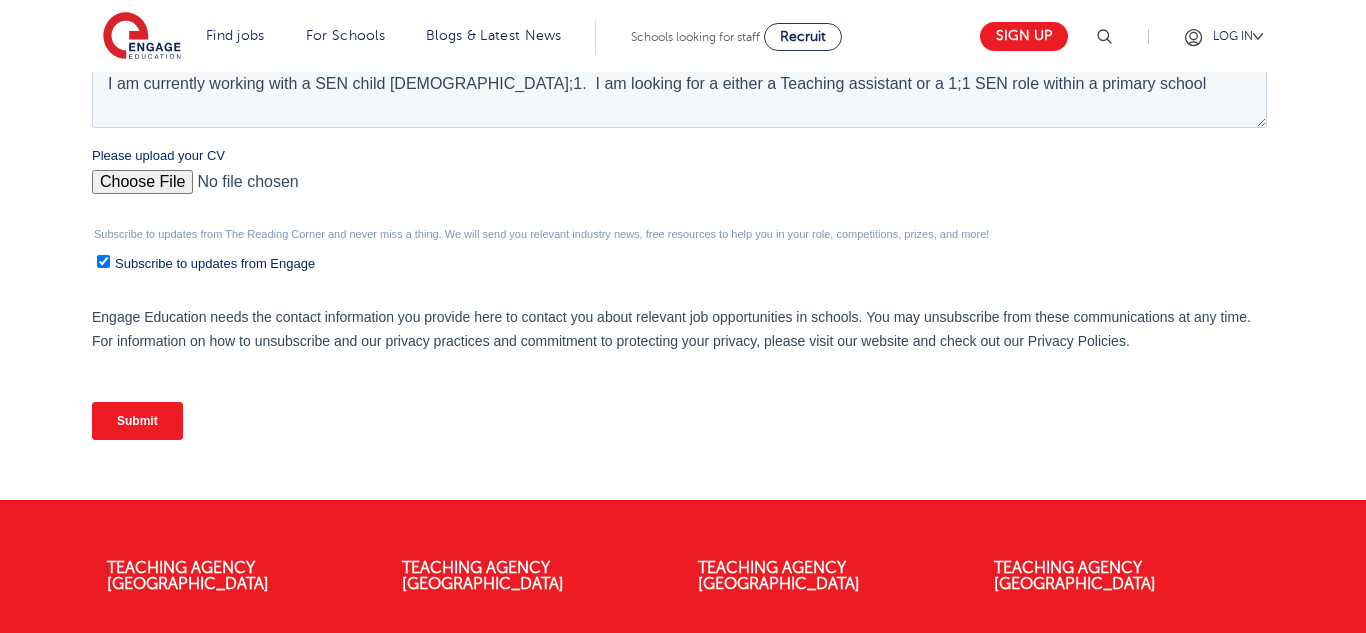 scroll, scrollTop: 880, scrollLeft: 0, axis: vertical 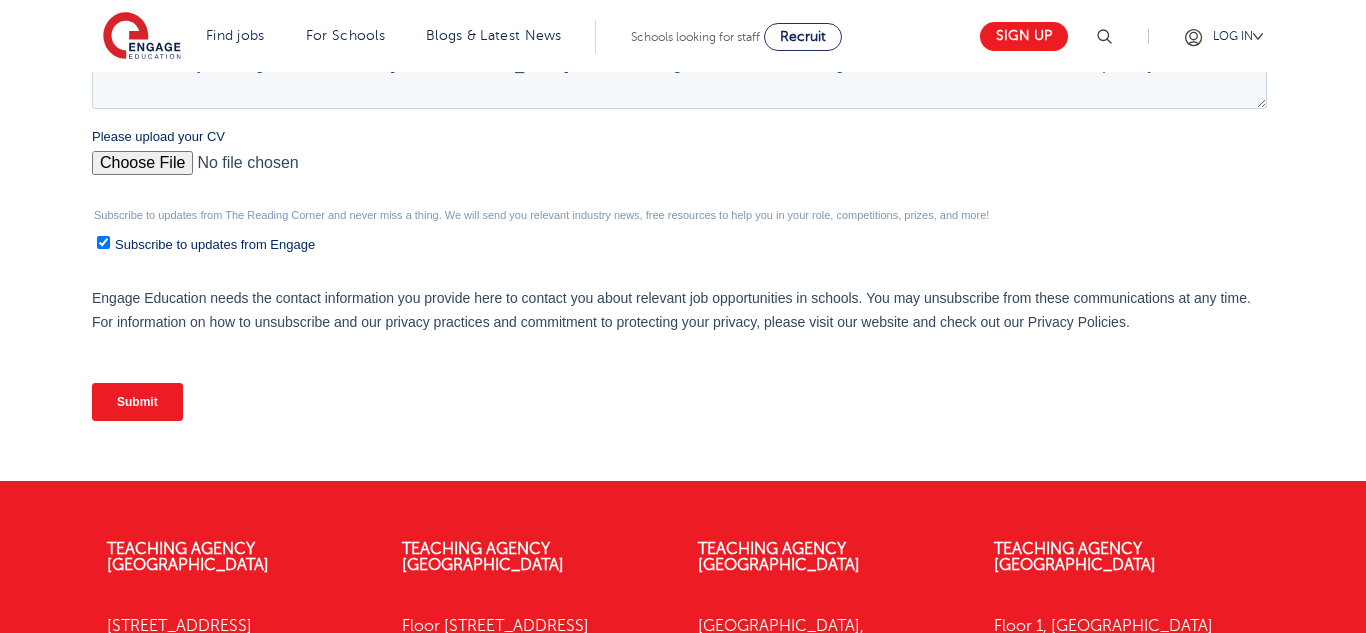 click on "Submit" at bounding box center [136, 402] 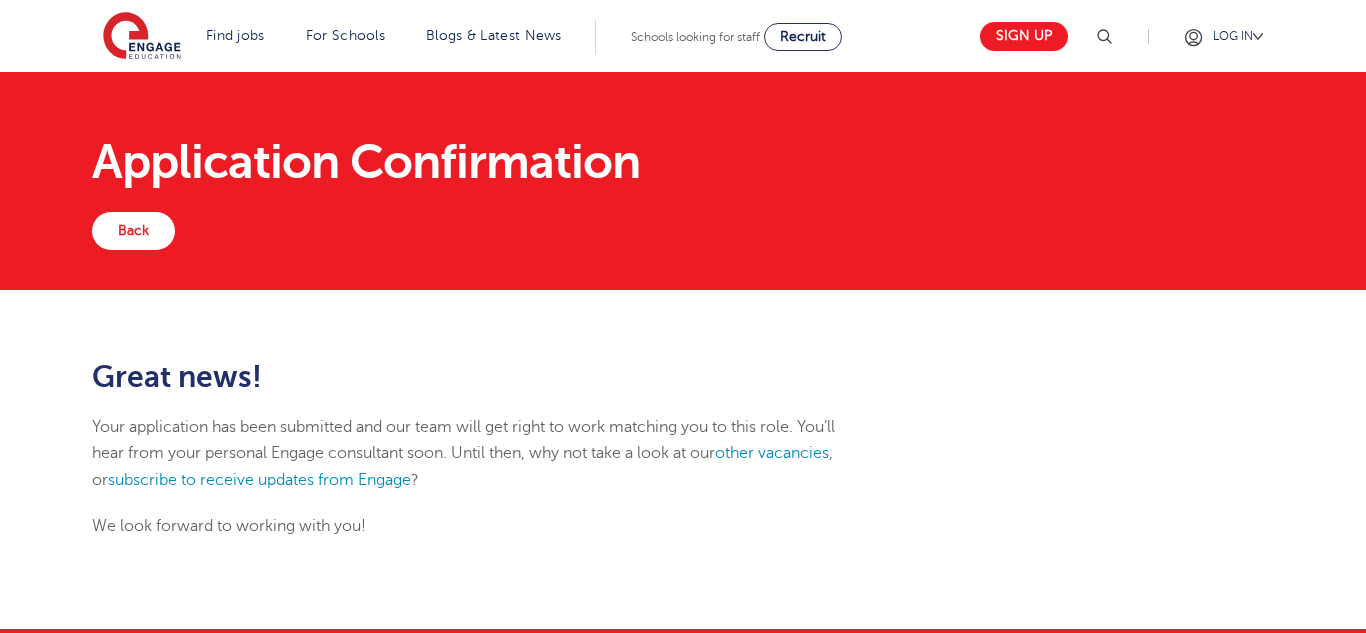 scroll, scrollTop: 0, scrollLeft: 0, axis: both 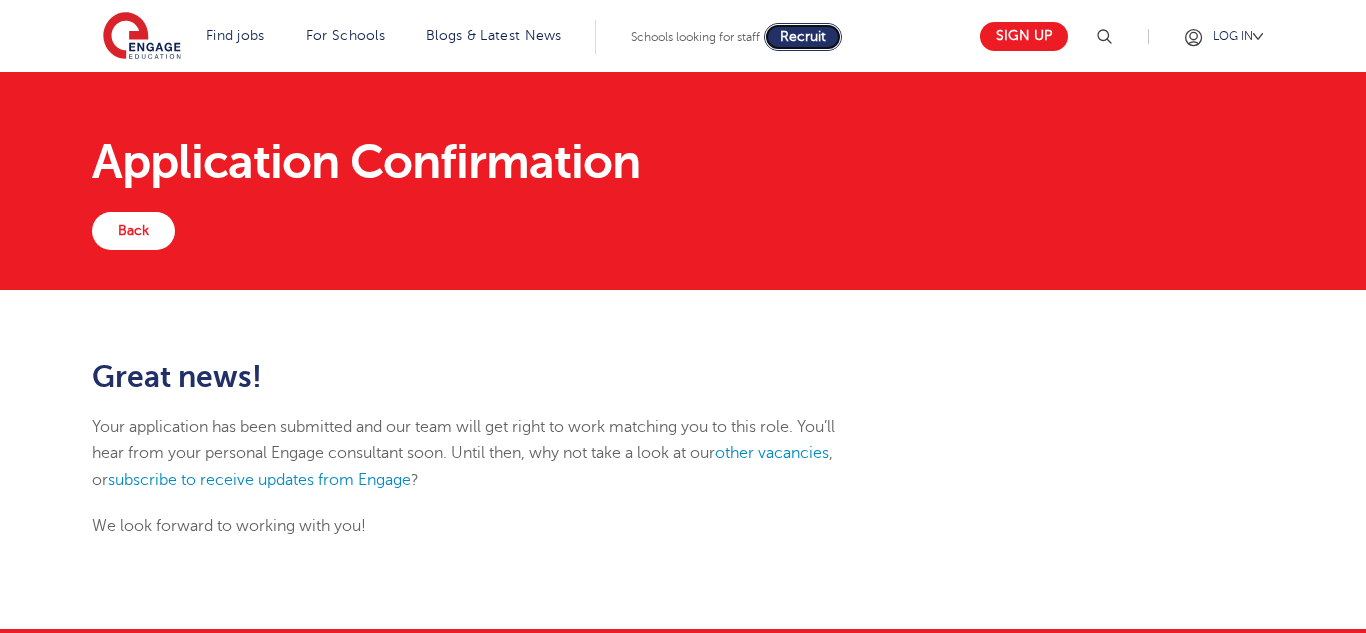 click on "Recruit" at bounding box center (803, 36) 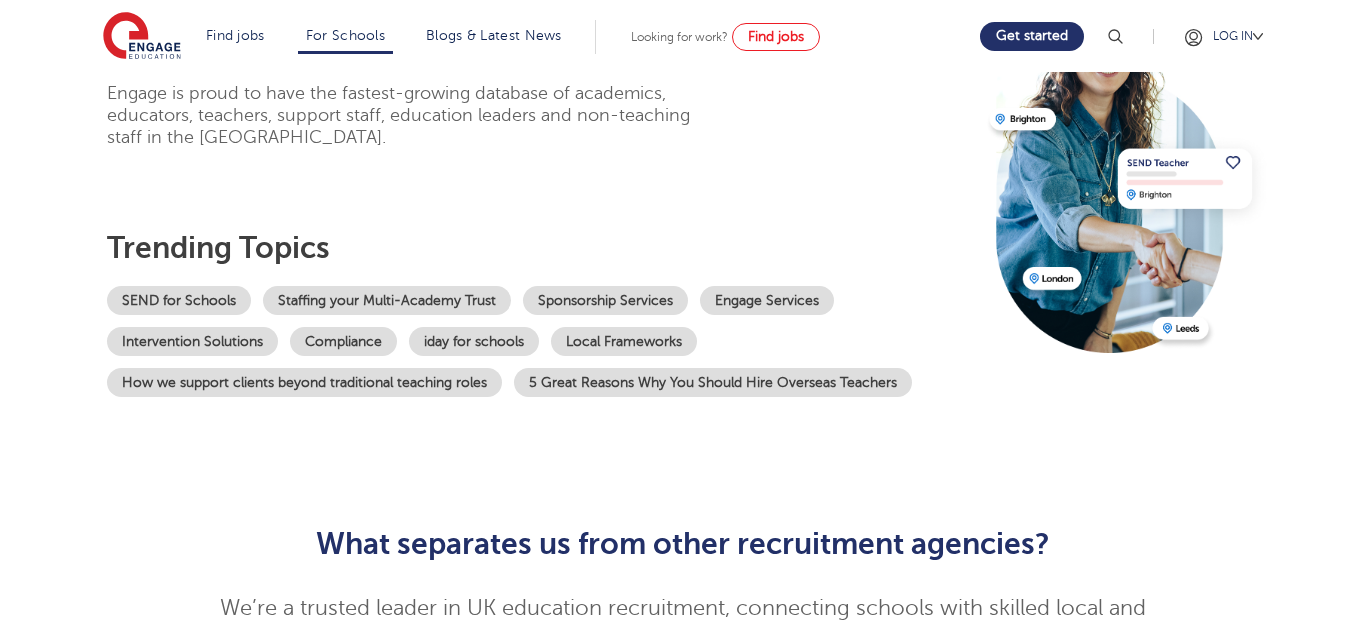 scroll, scrollTop: 160, scrollLeft: 0, axis: vertical 